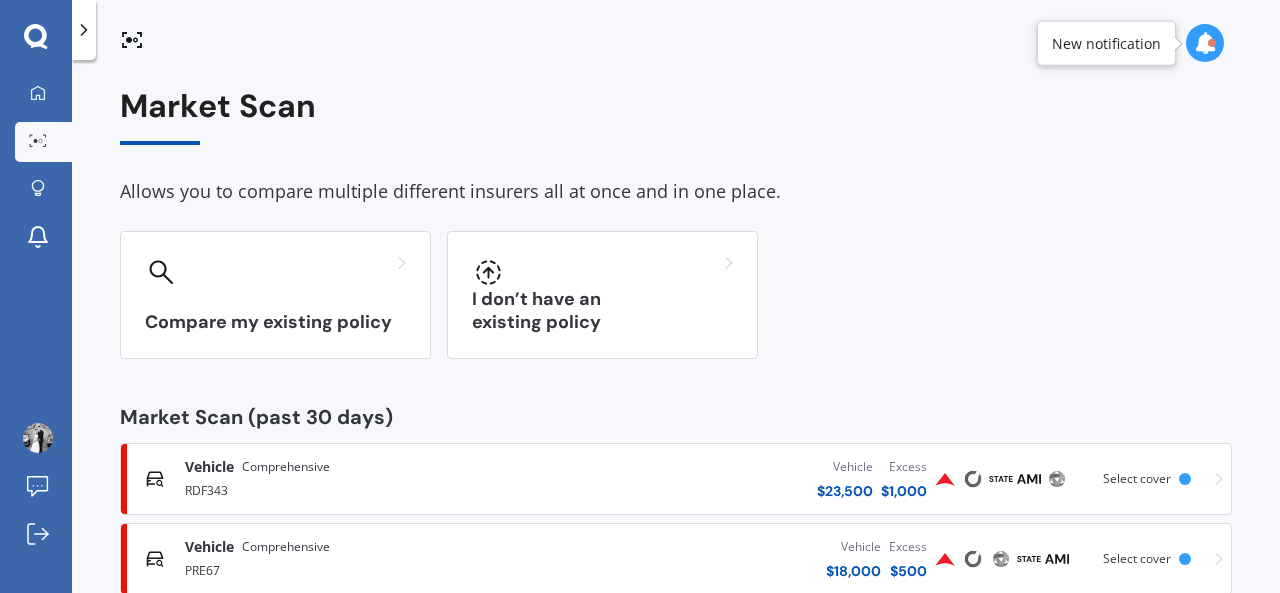 scroll, scrollTop: 0, scrollLeft: 0, axis: both 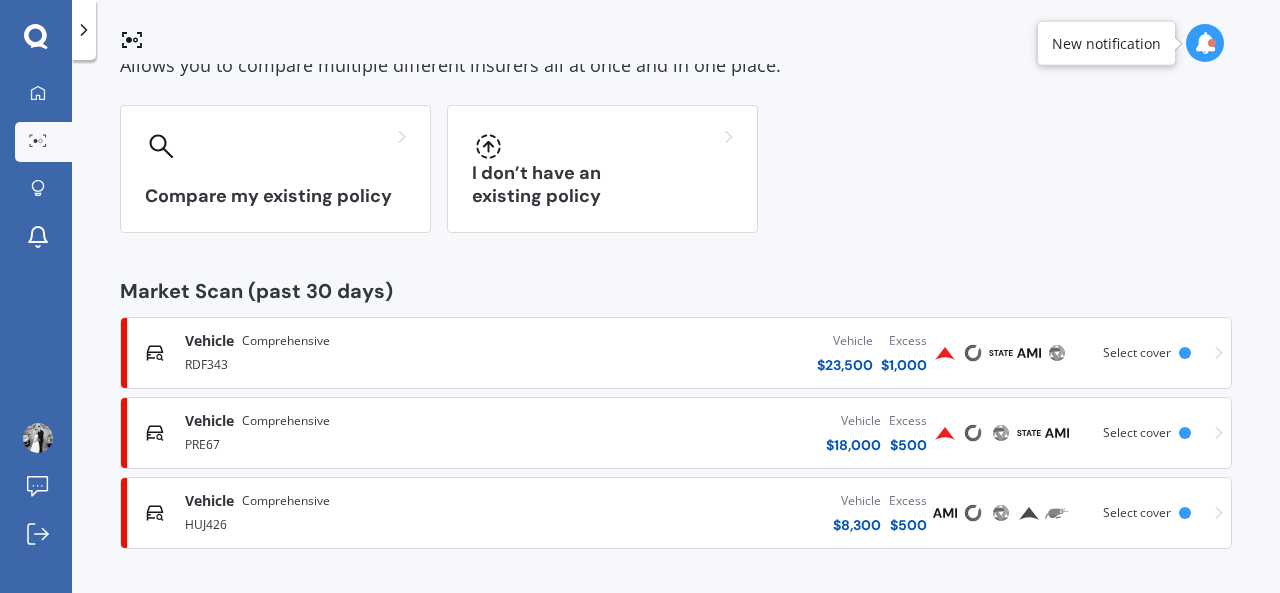 click on "Vehicle Comprehensive" at bounding box center (361, 501) 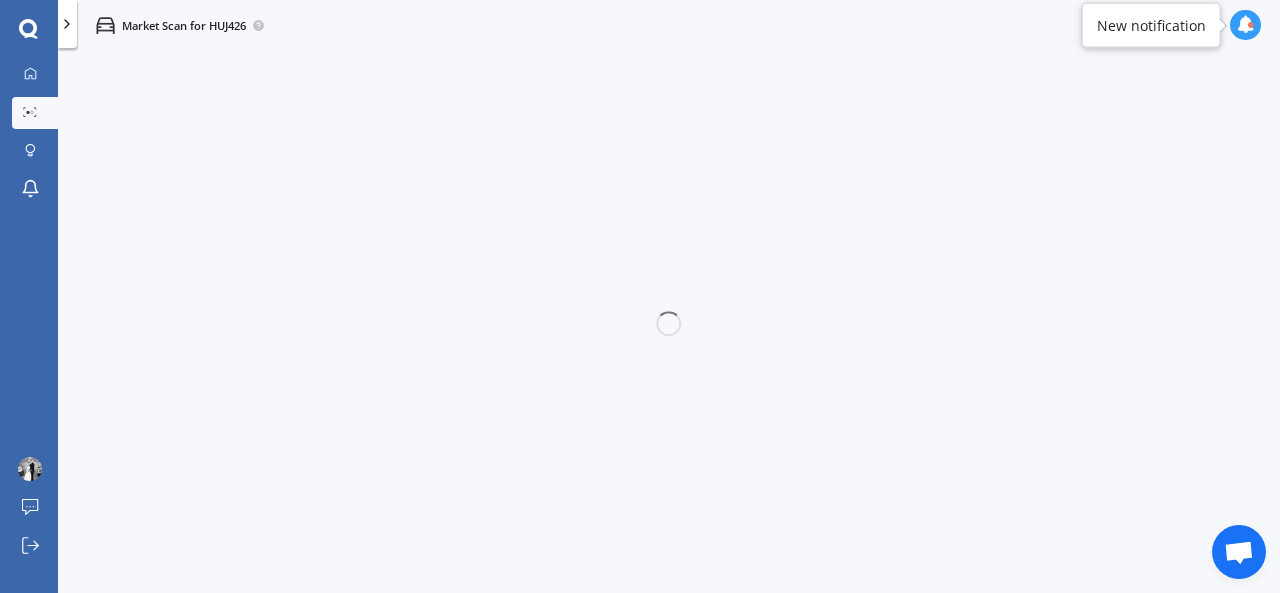 scroll, scrollTop: 0, scrollLeft: 0, axis: both 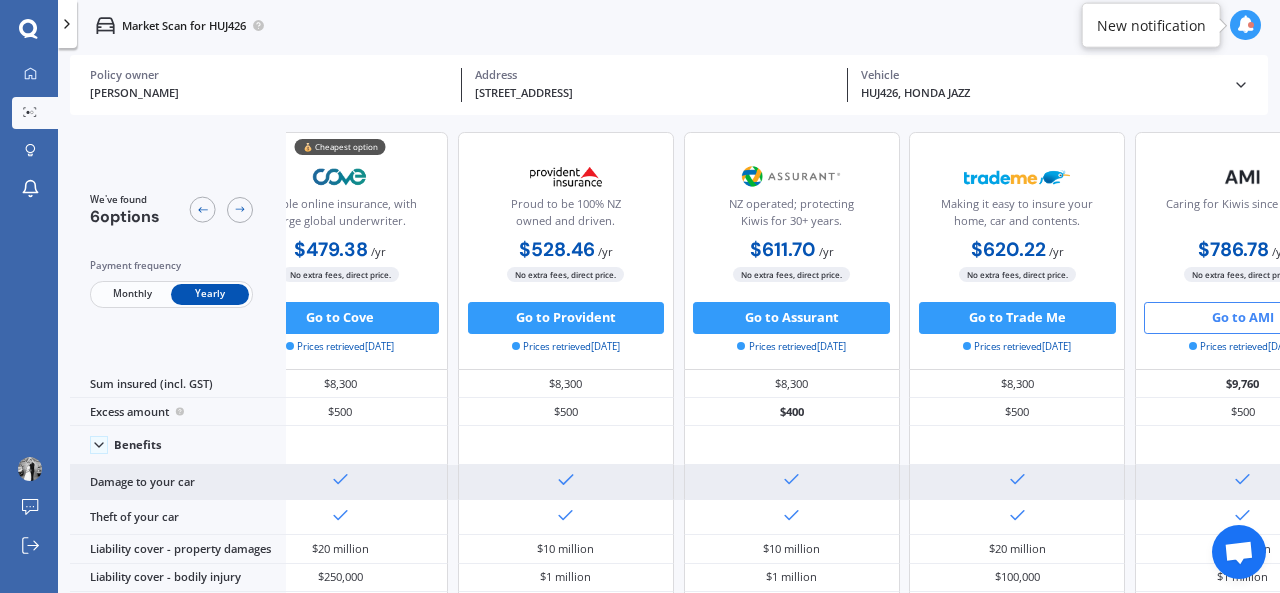 click at bounding box center [565, 481] 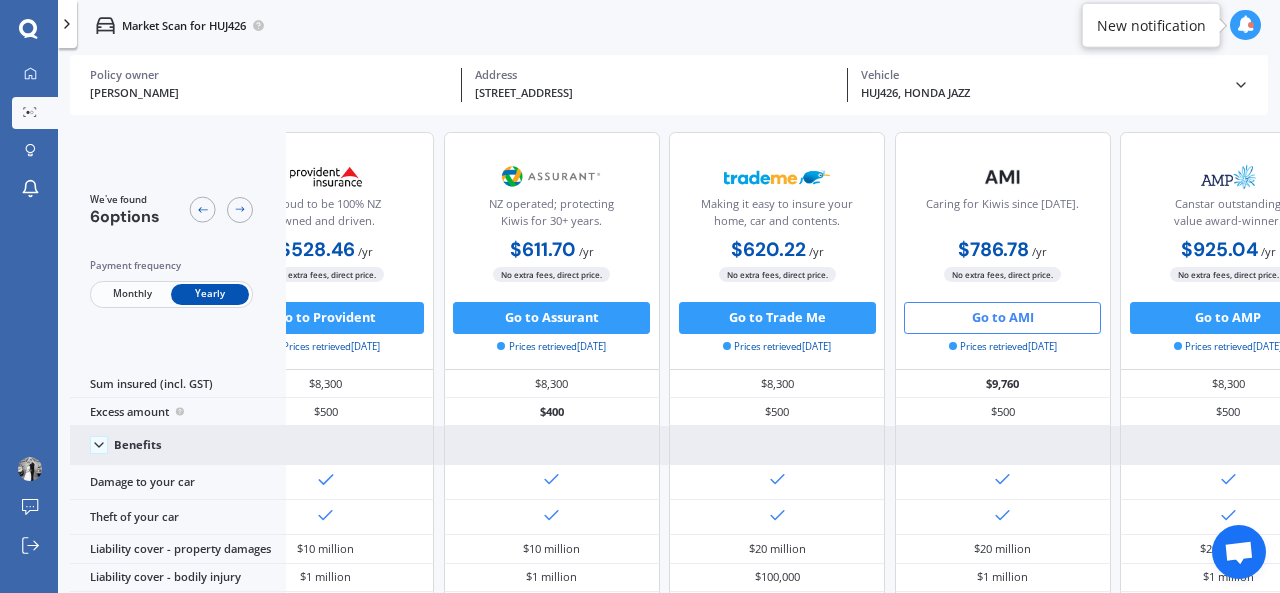 scroll, scrollTop: 0, scrollLeft: 368, axis: horizontal 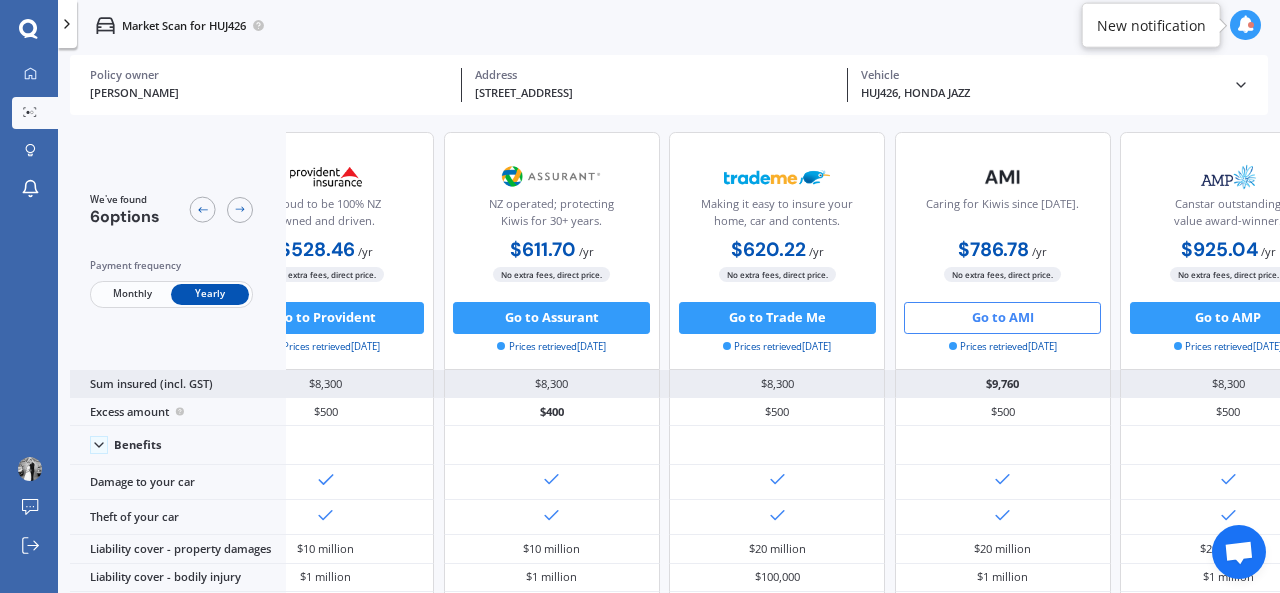 click on "$9,760" at bounding box center (1003, 384) 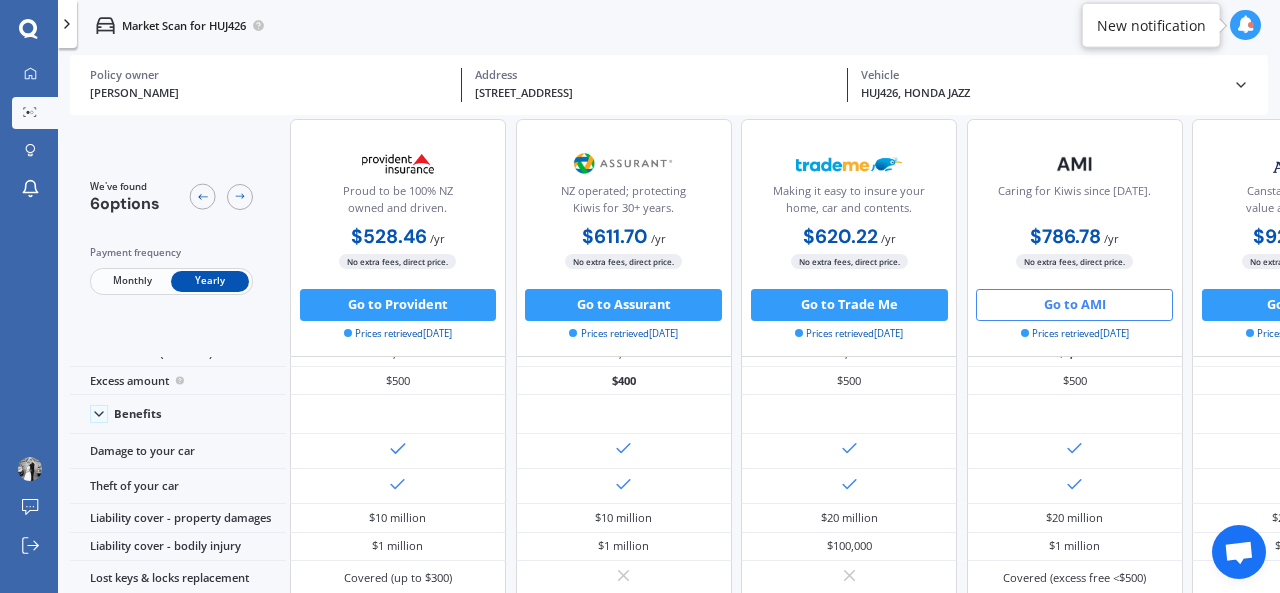 scroll, scrollTop: 0, scrollLeft: 277, axis: horizontal 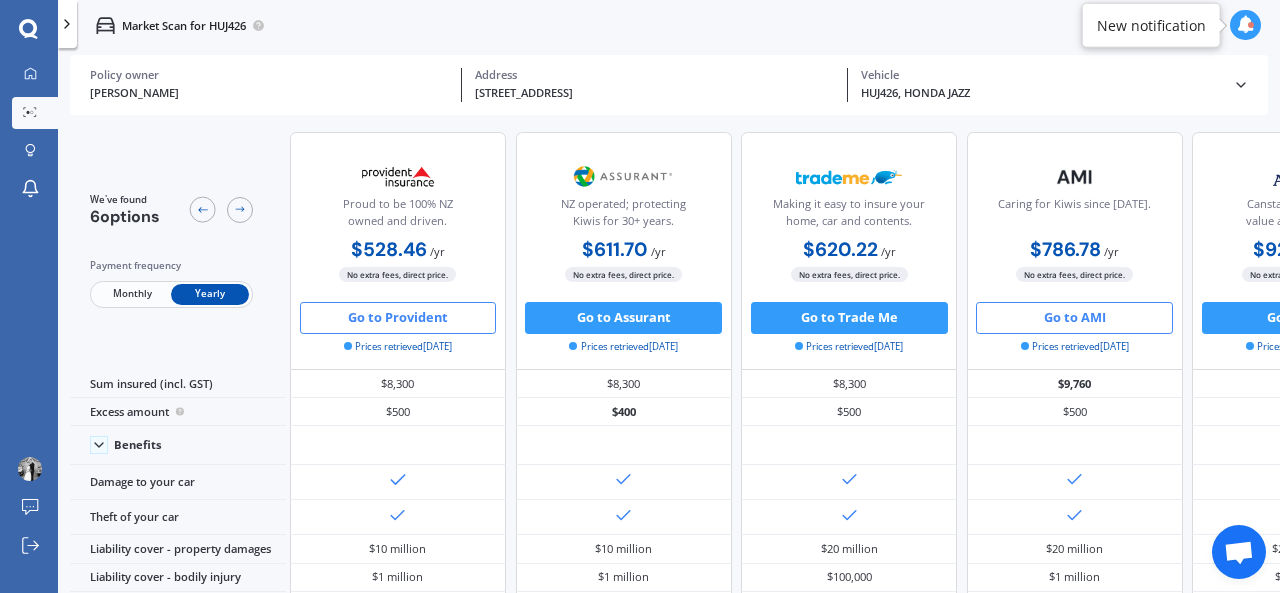 click on "Go to Provident" at bounding box center (398, 318) 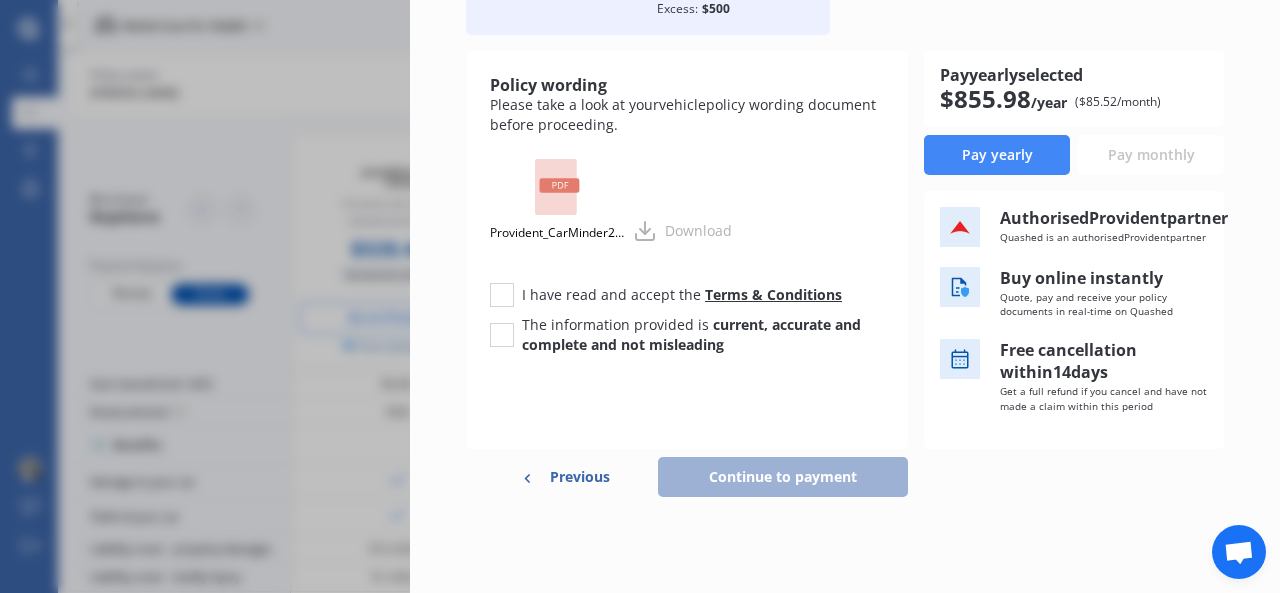 scroll, scrollTop: 194, scrollLeft: 0, axis: vertical 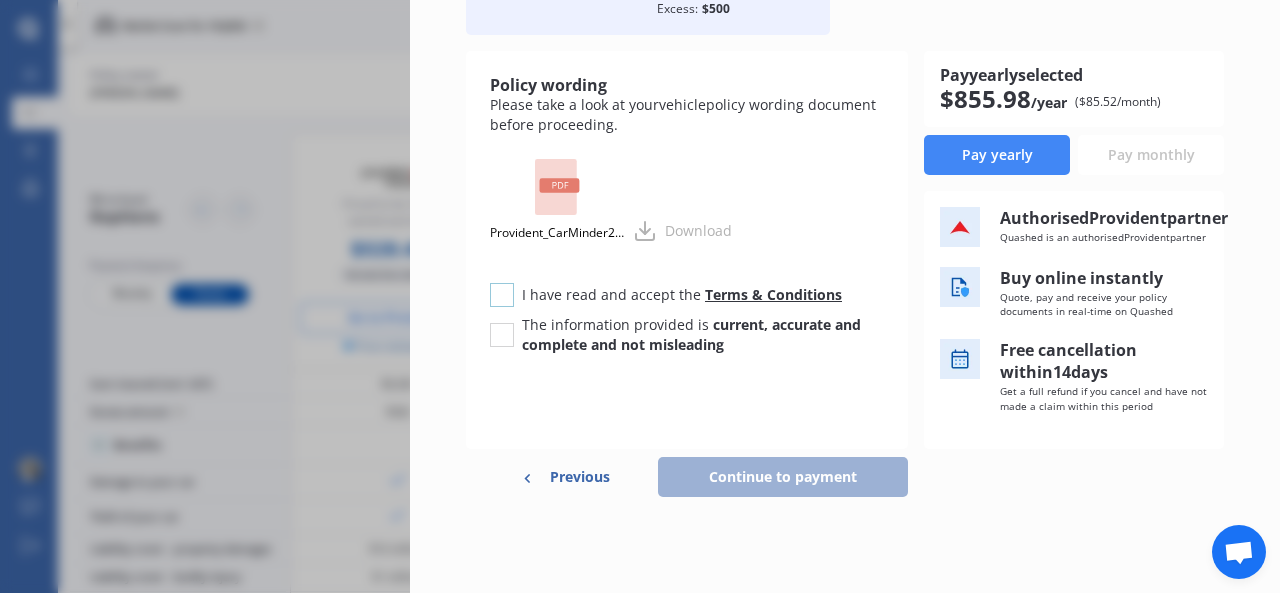 click at bounding box center (502, 283) 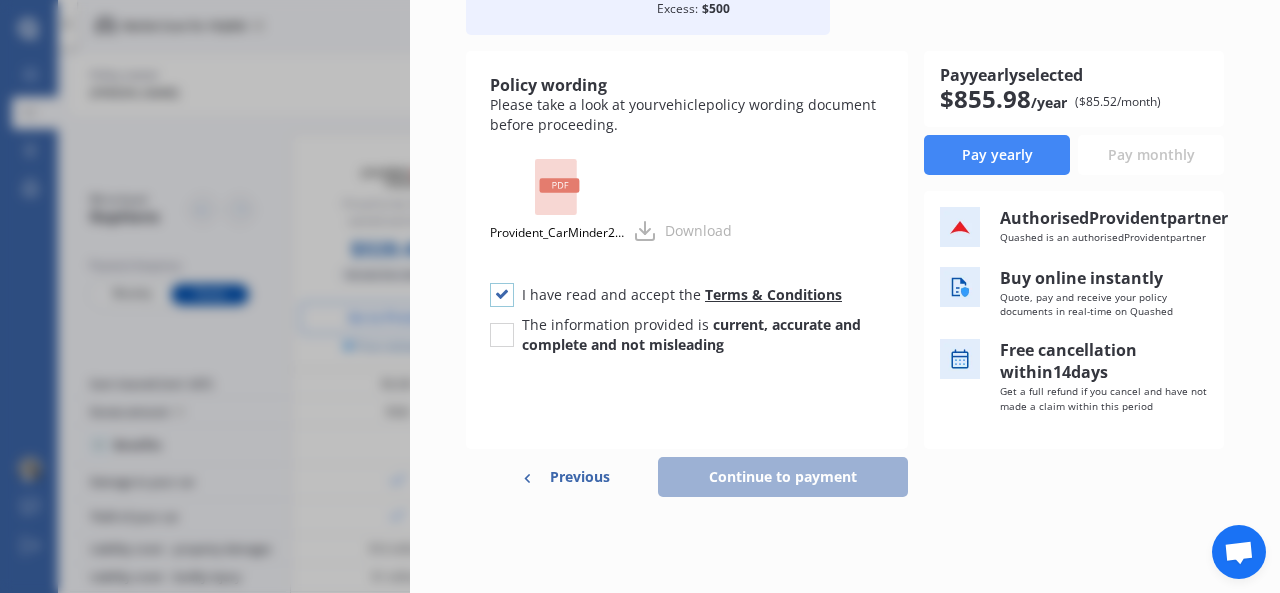 checkbox on "true" 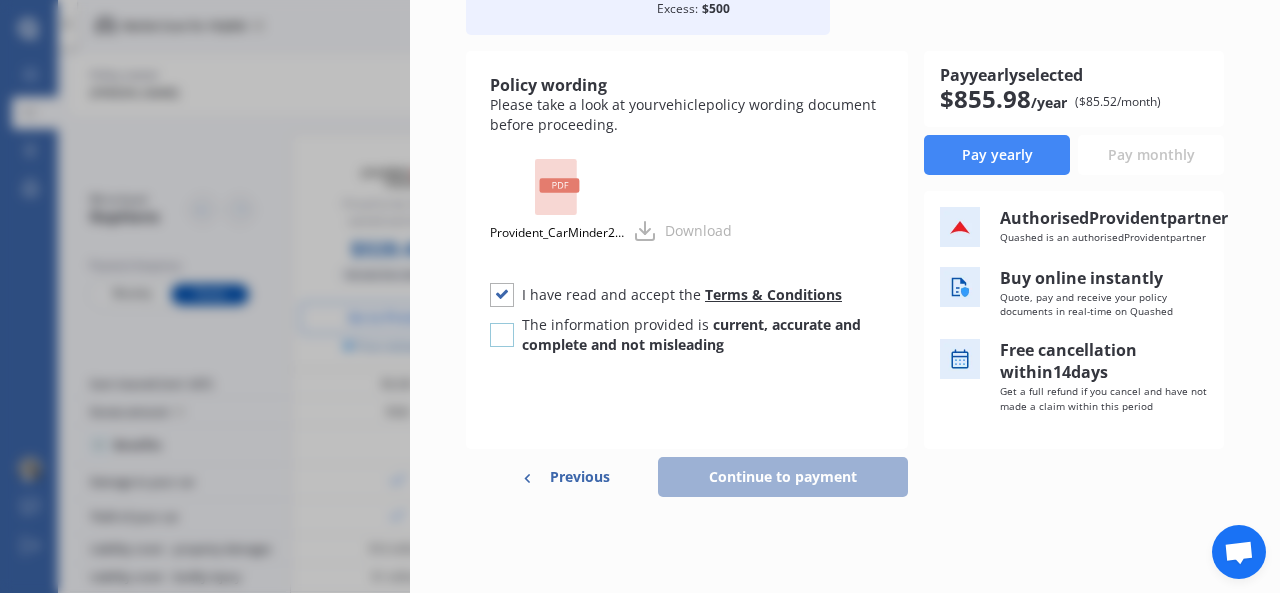 click at bounding box center (502, 323) 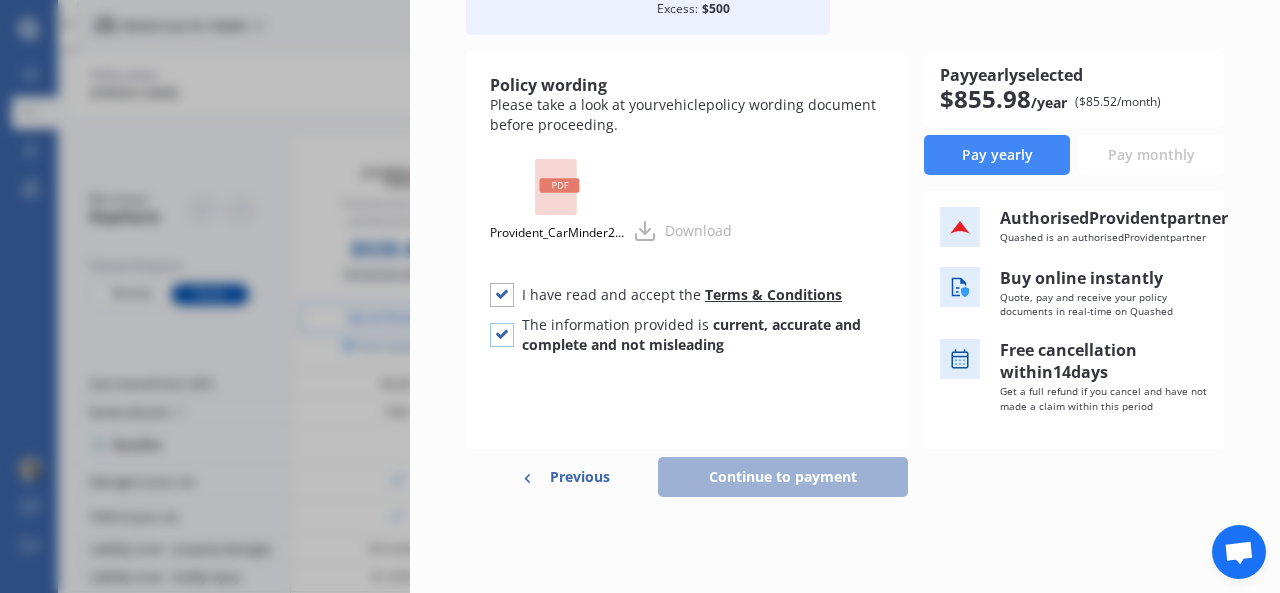 checkbox on "true" 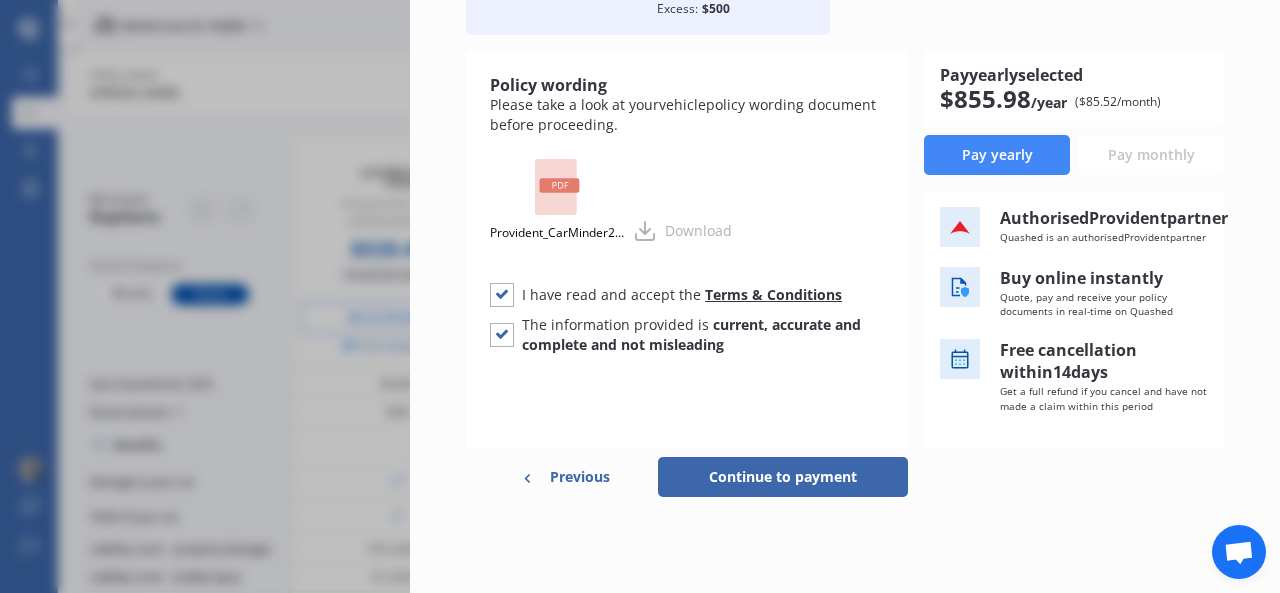 click on "Previous" at bounding box center (580, 477) 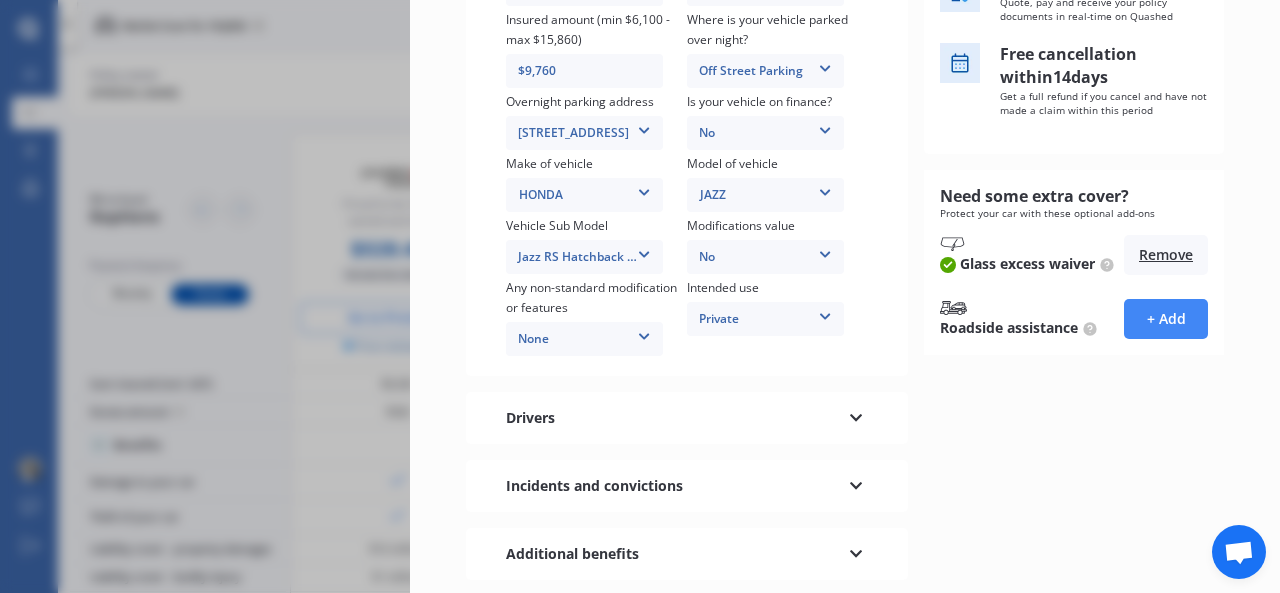 scroll, scrollTop: 464, scrollLeft: 0, axis: vertical 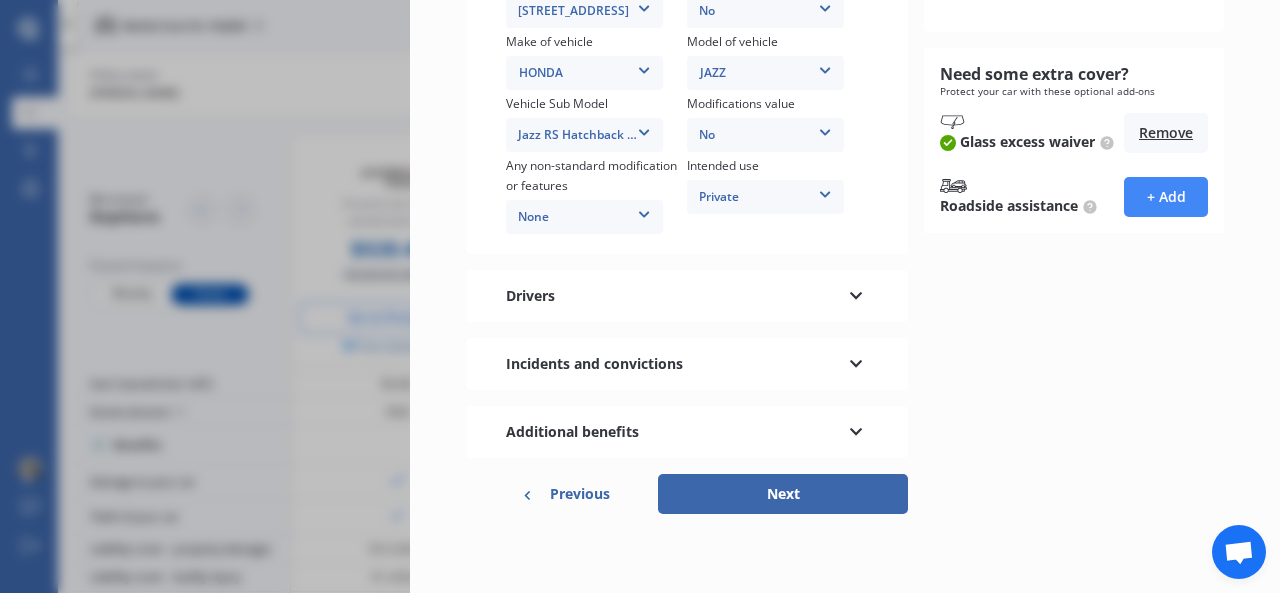 click on "Next" at bounding box center (783, 494) 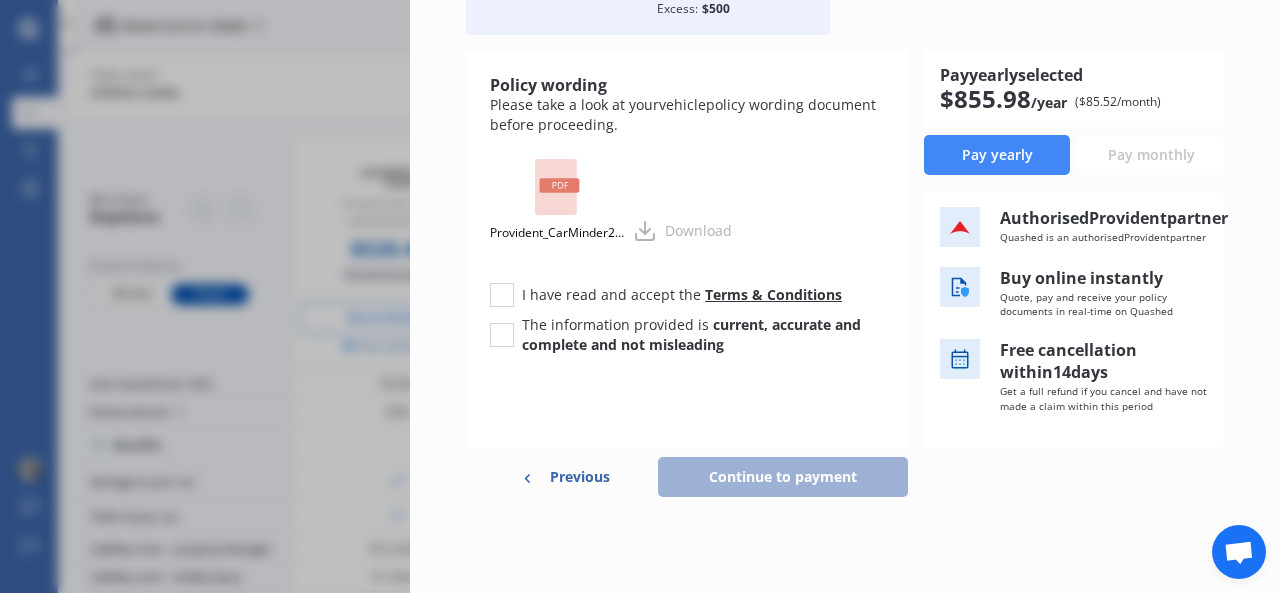 scroll, scrollTop: 206, scrollLeft: 0, axis: vertical 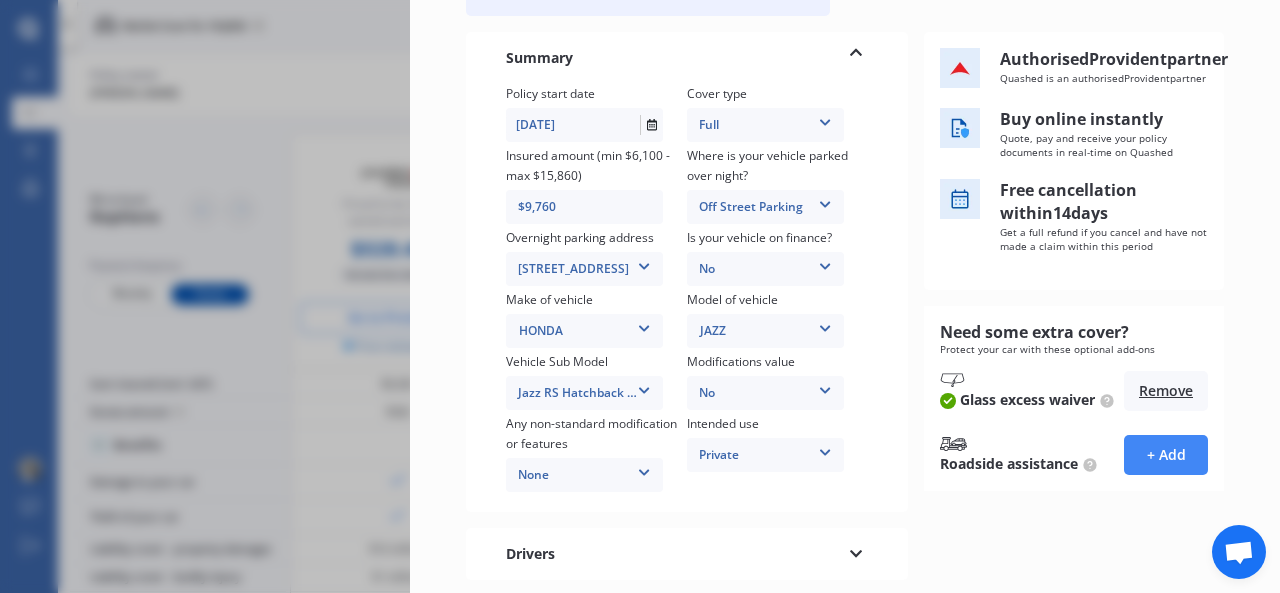 click at bounding box center [825, 201] 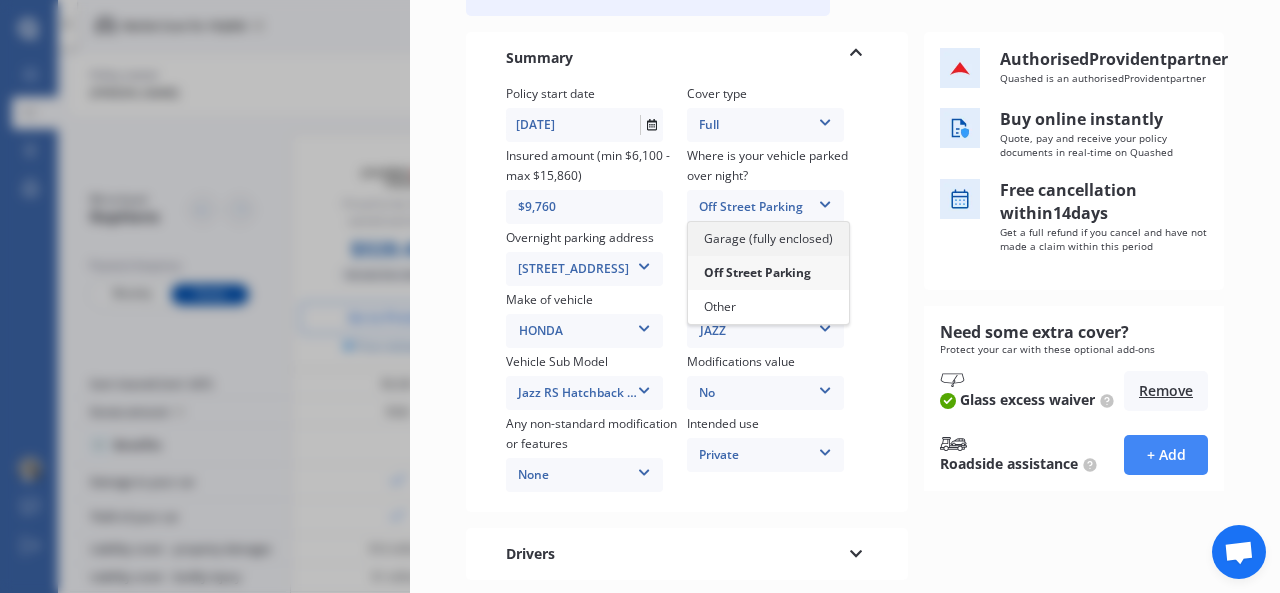 click on "Garage (fully enclosed)" at bounding box center [768, 238] 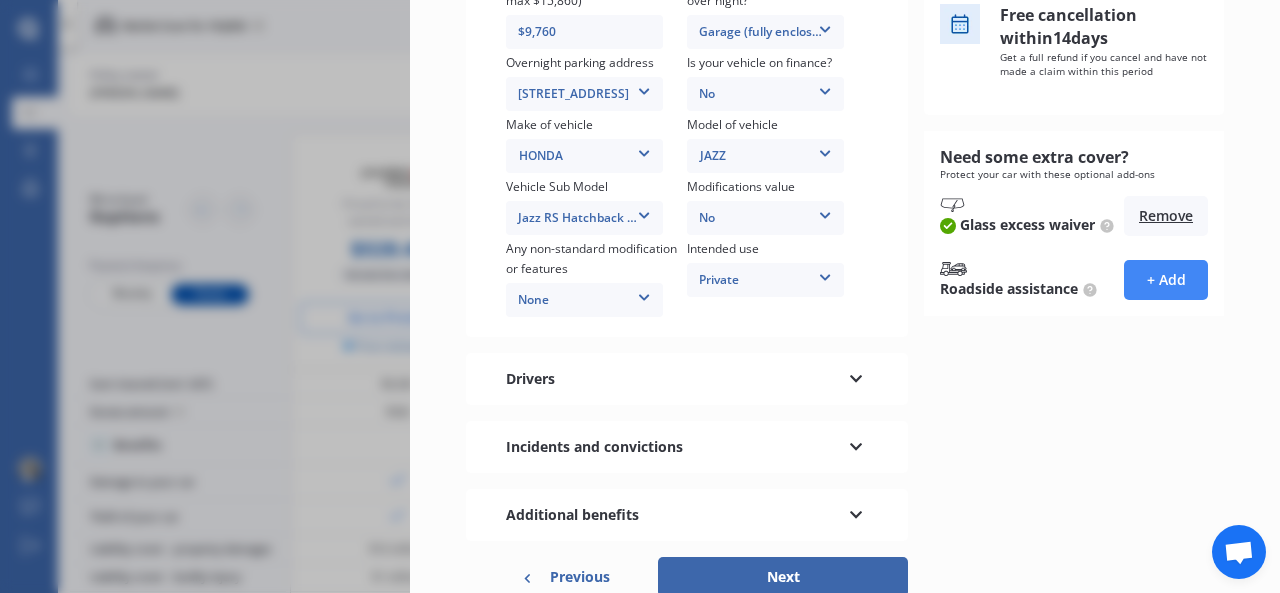 scroll, scrollTop: 464, scrollLeft: 0, axis: vertical 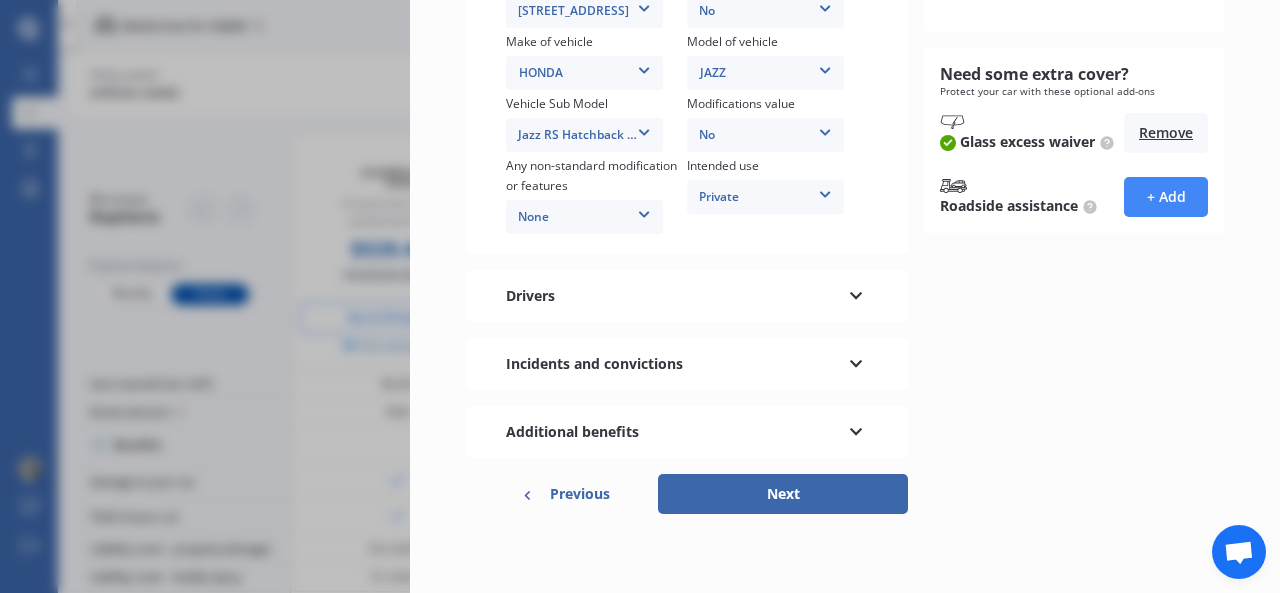 click on "Next" at bounding box center (783, 494) 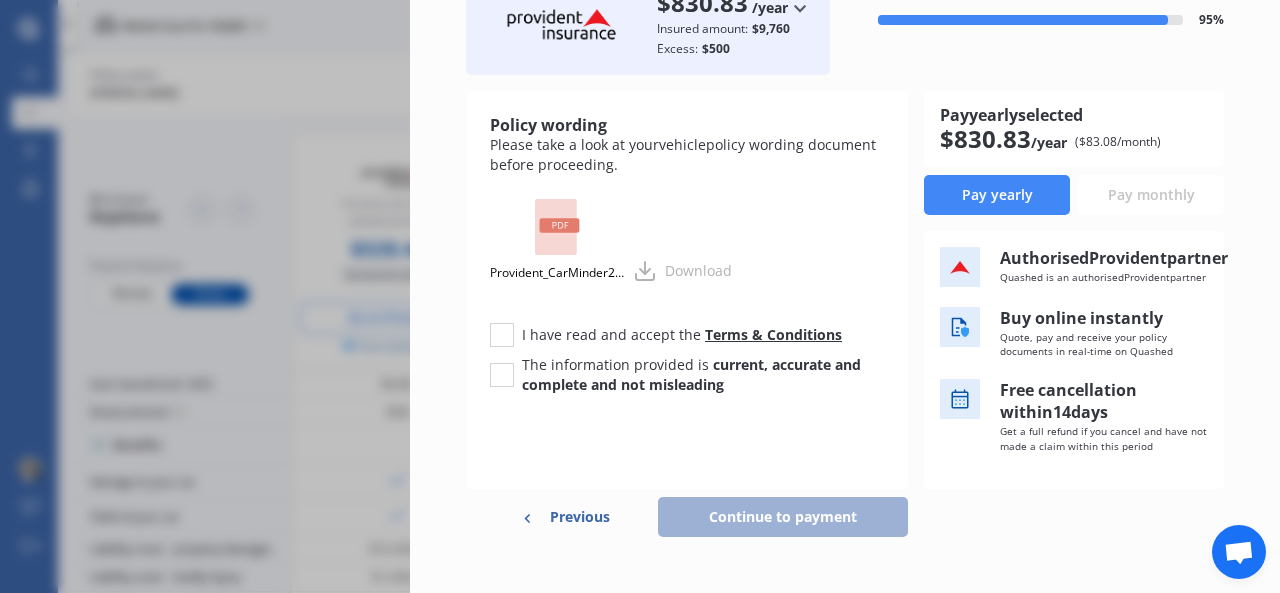 scroll, scrollTop: 206, scrollLeft: 0, axis: vertical 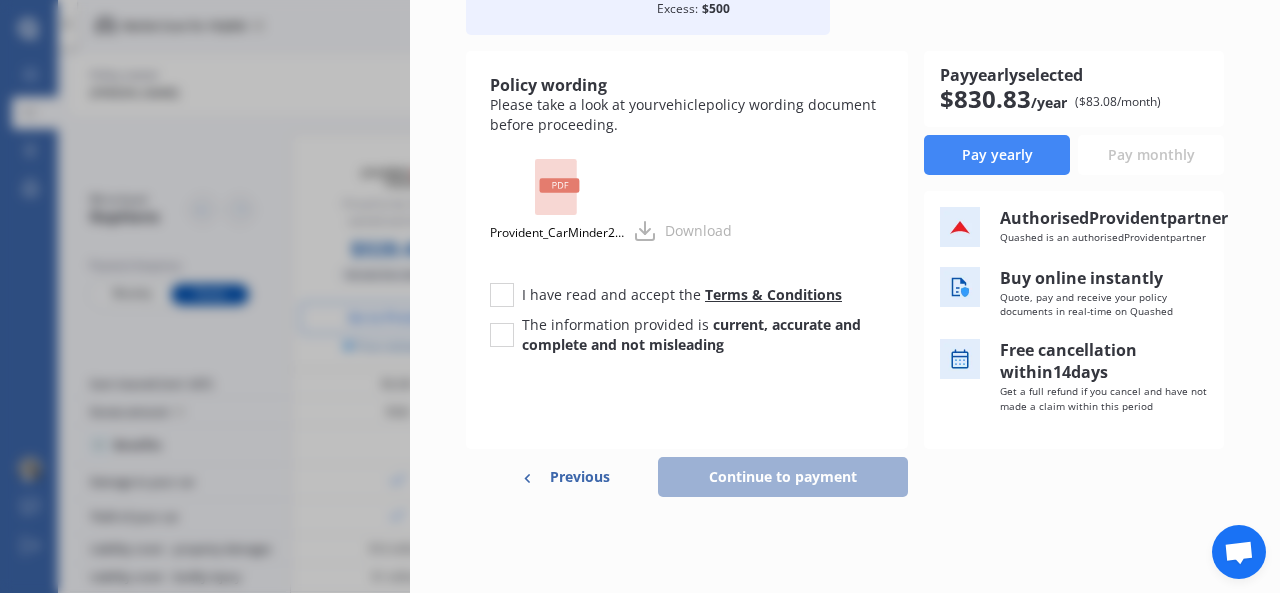 click on "Previous" at bounding box center [580, 477] 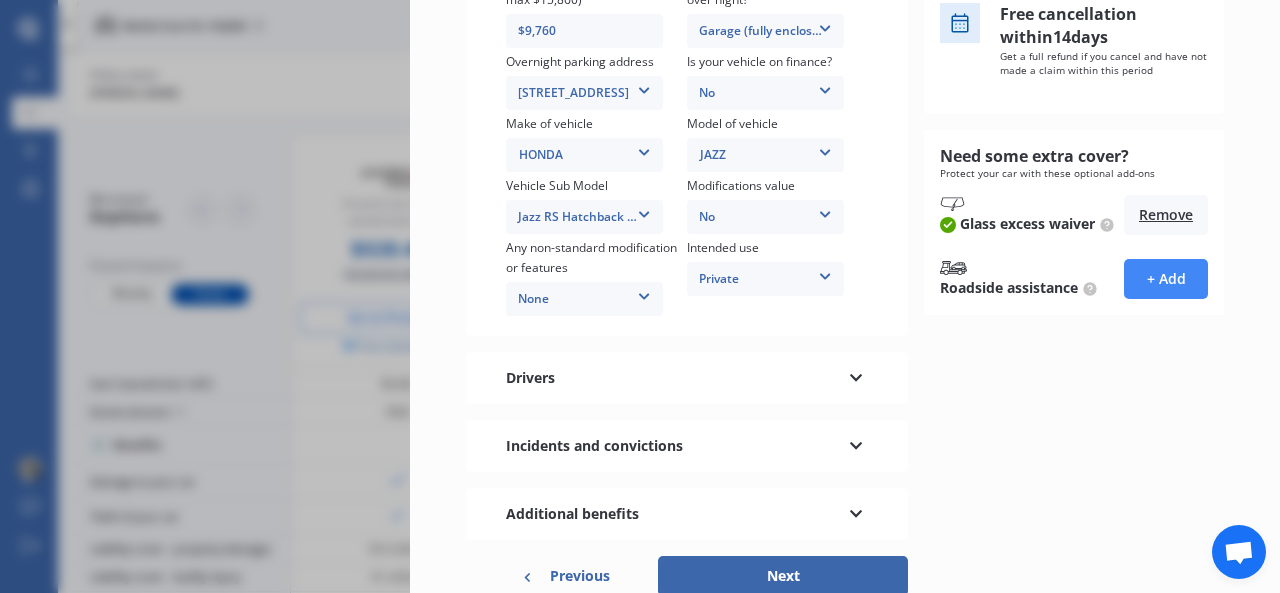 scroll, scrollTop: 386, scrollLeft: 0, axis: vertical 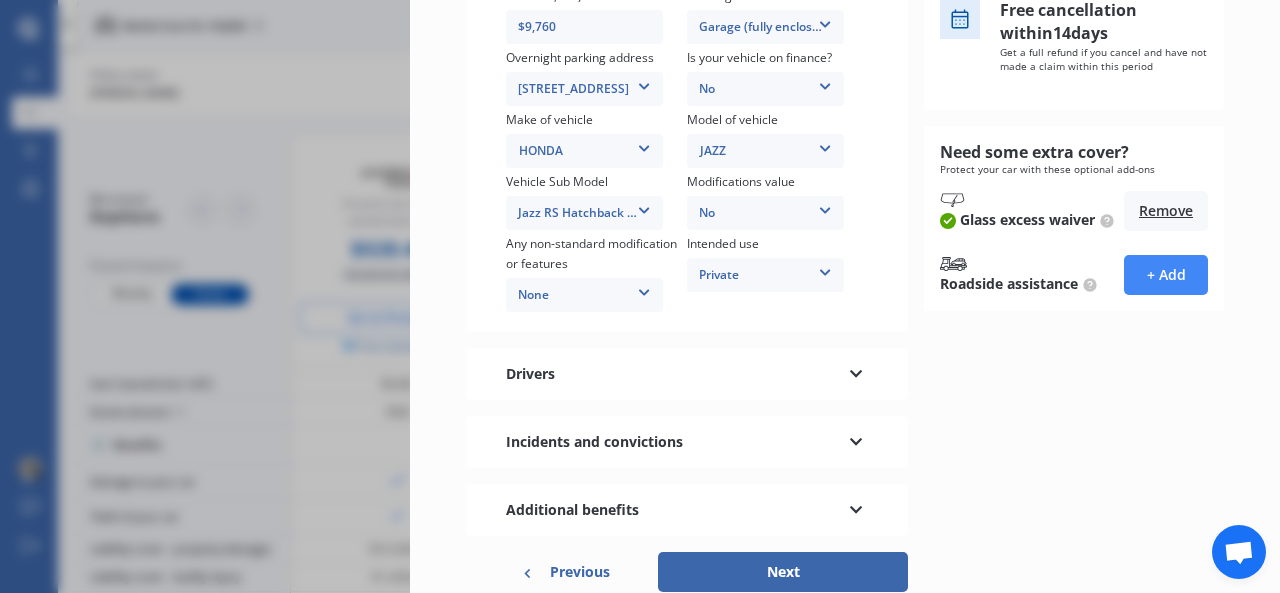 click at bounding box center (856, 371) 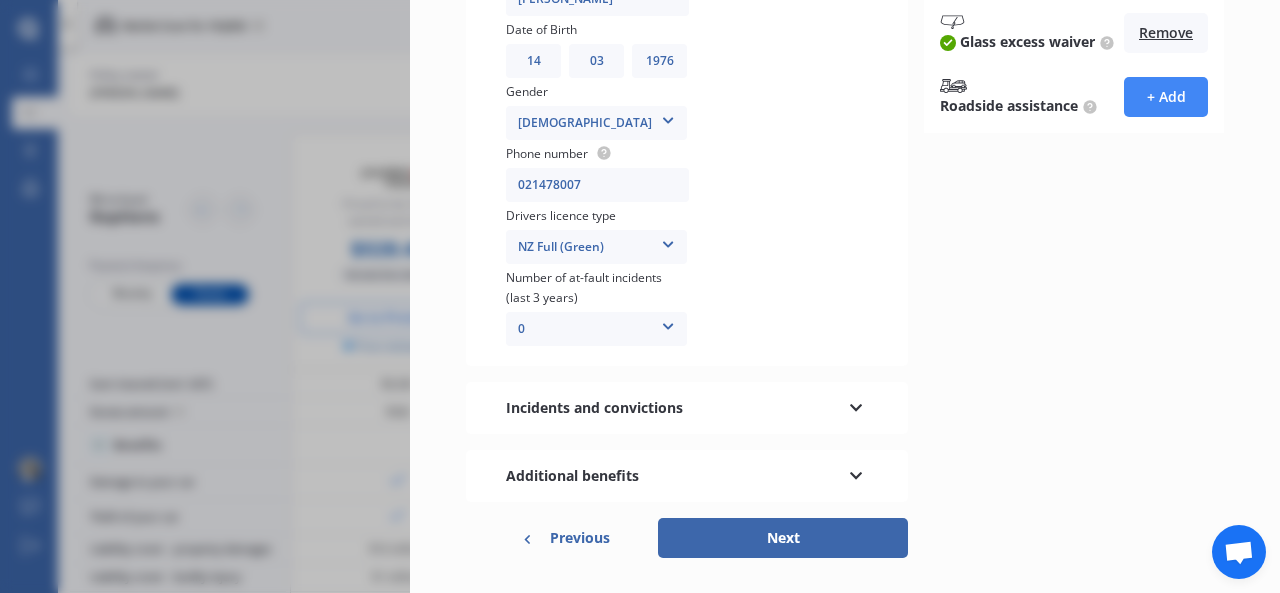 scroll, scrollTop: 568, scrollLeft: 0, axis: vertical 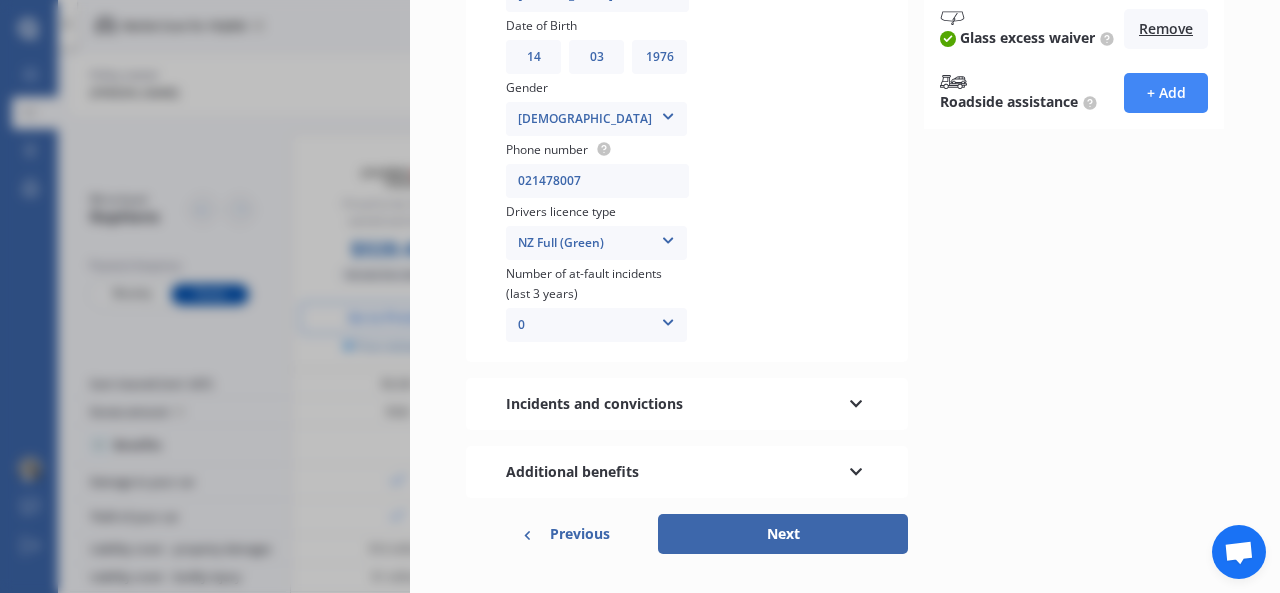 click at bounding box center [668, 237] 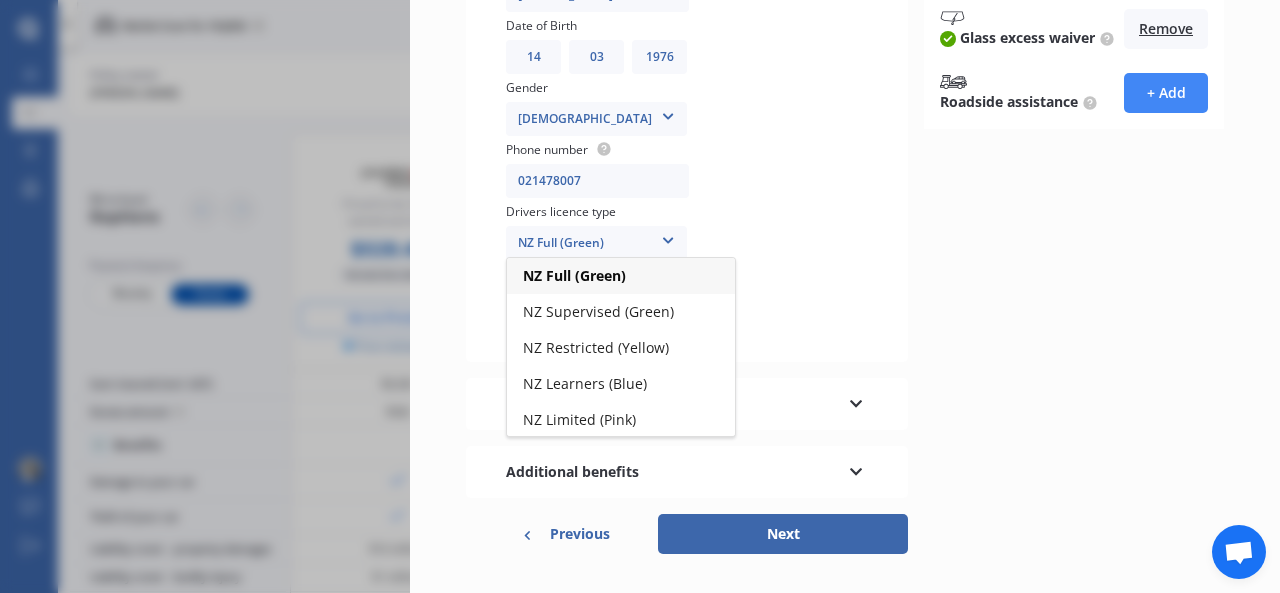 click at bounding box center [789, 105] 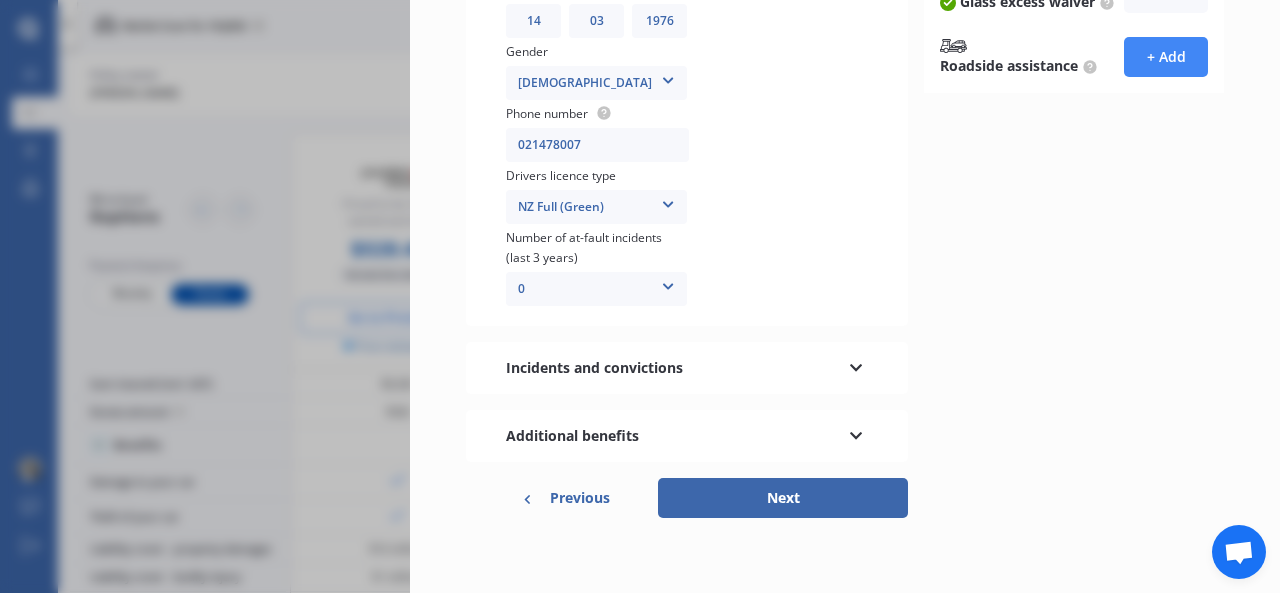 scroll, scrollTop: 608, scrollLeft: 0, axis: vertical 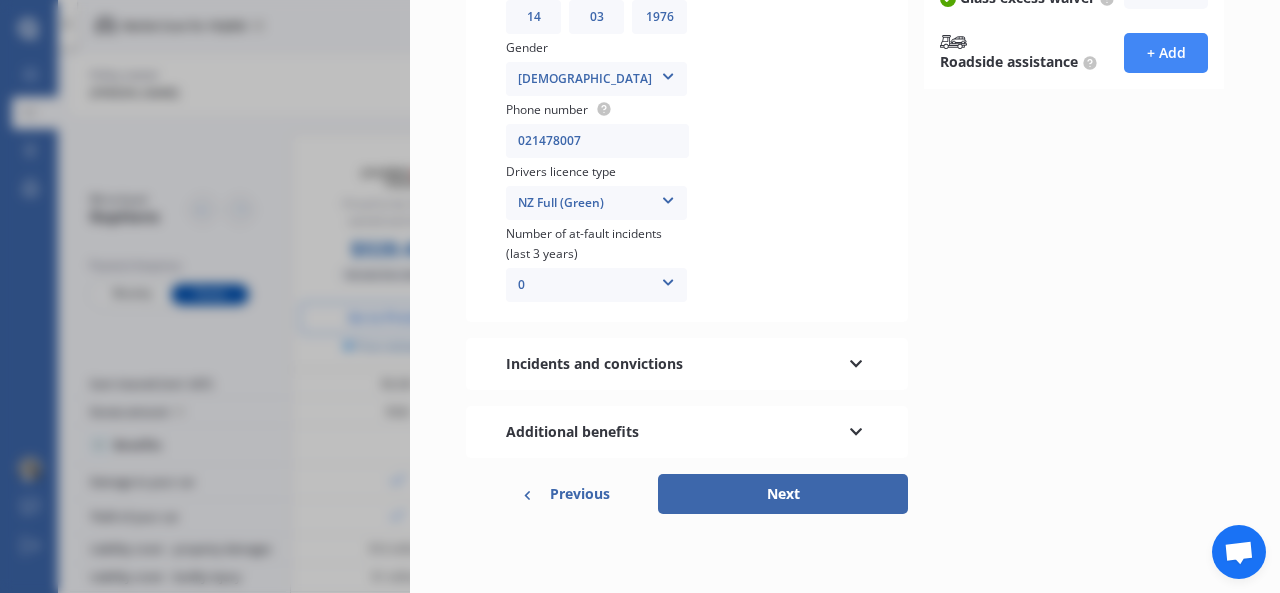 click at bounding box center (856, 429) 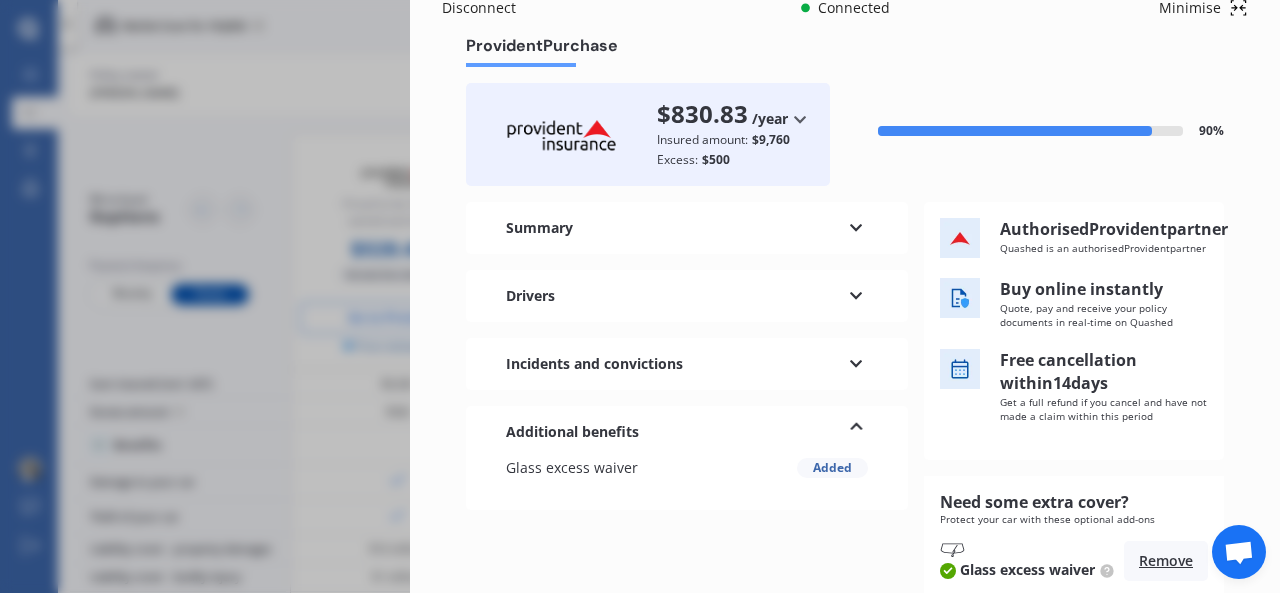 click at bounding box center [856, 293] 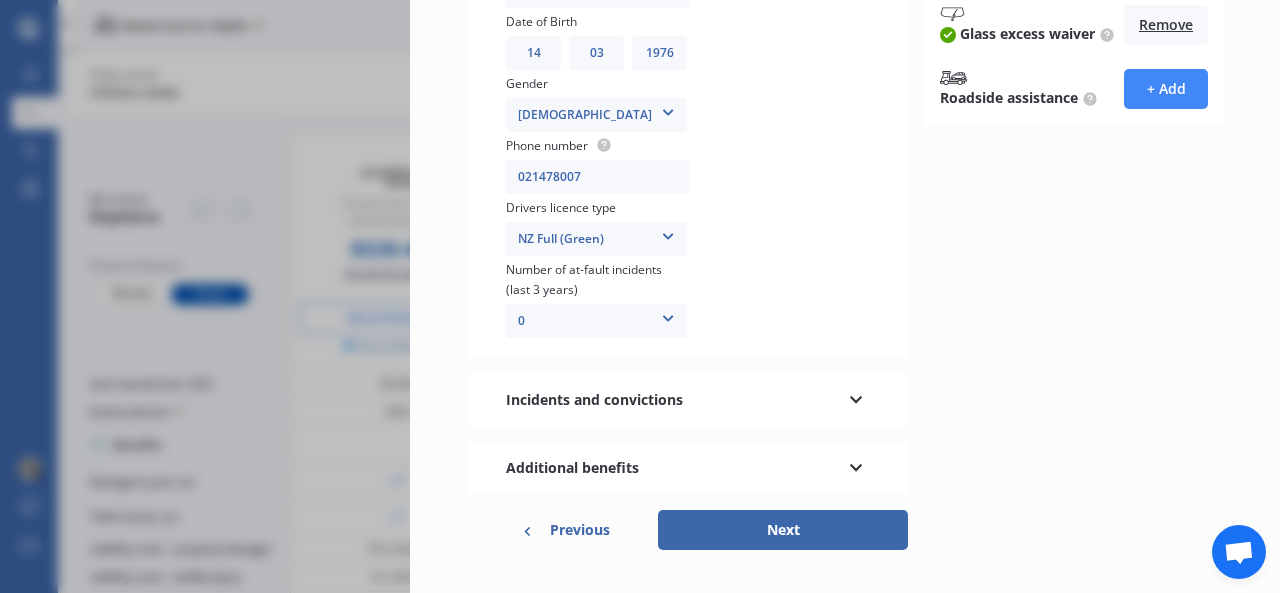 scroll, scrollTop: 586, scrollLeft: 0, axis: vertical 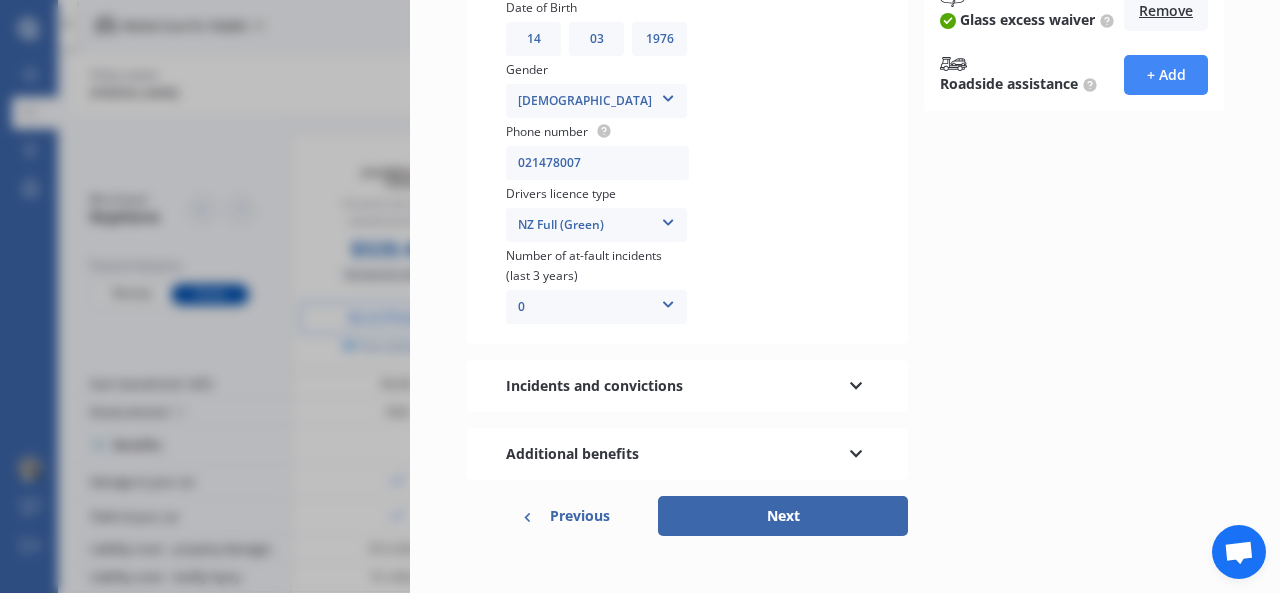 click on "Next" at bounding box center [783, 516] 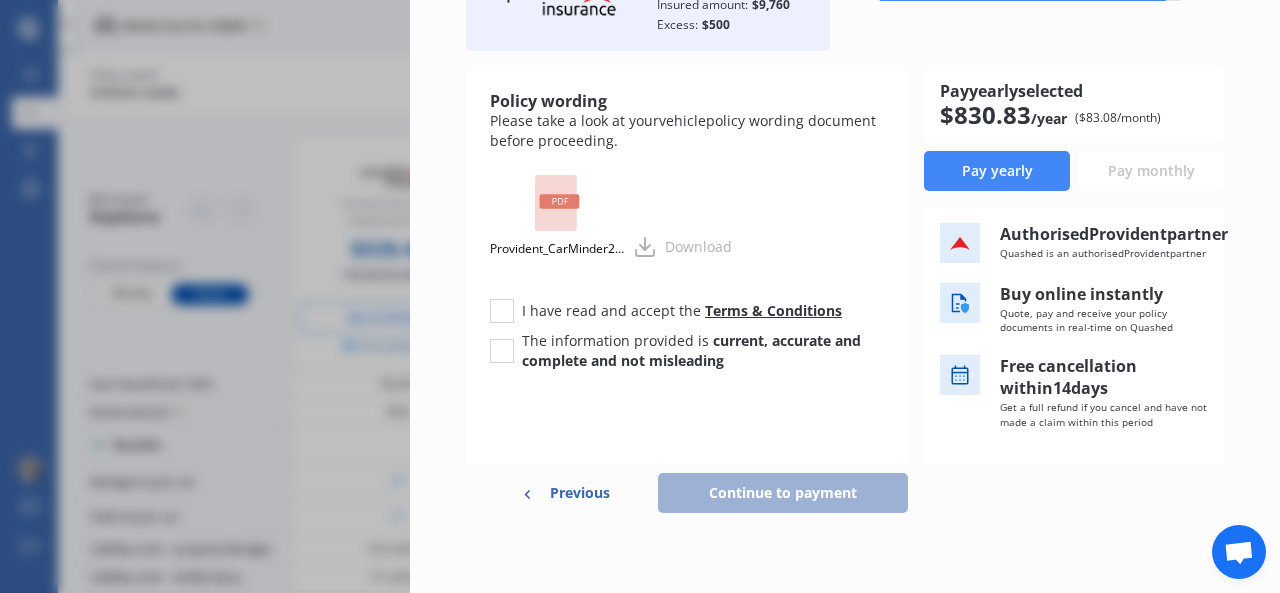scroll, scrollTop: 206, scrollLeft: 0, axis: vertical 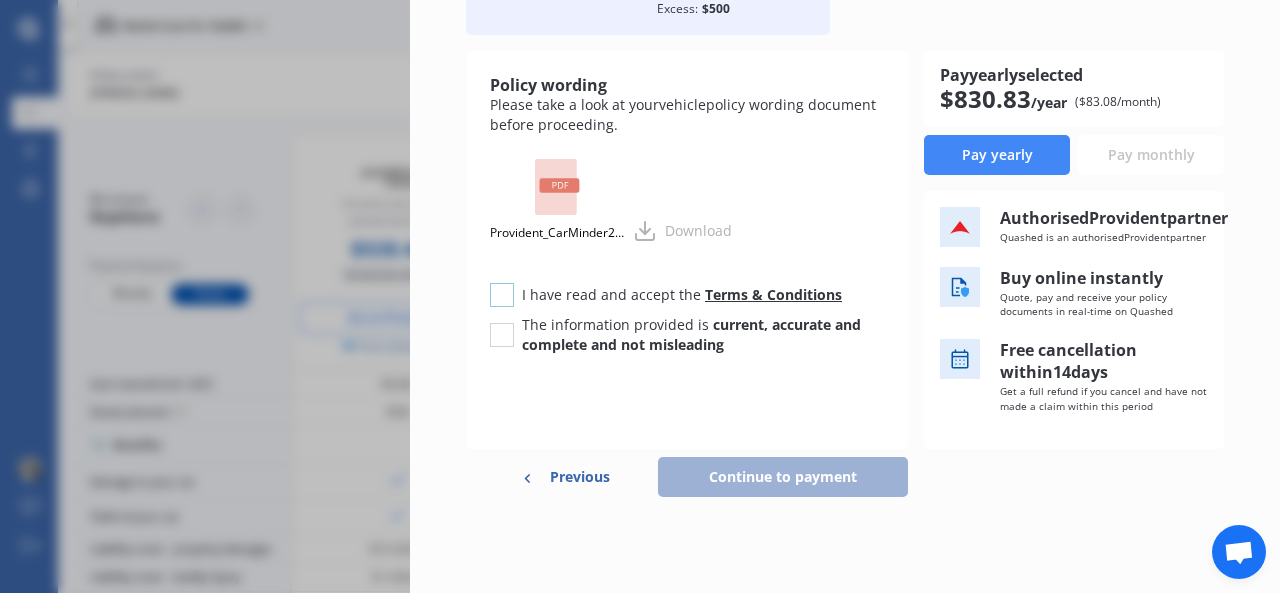 click at bounding box center [502, 283] 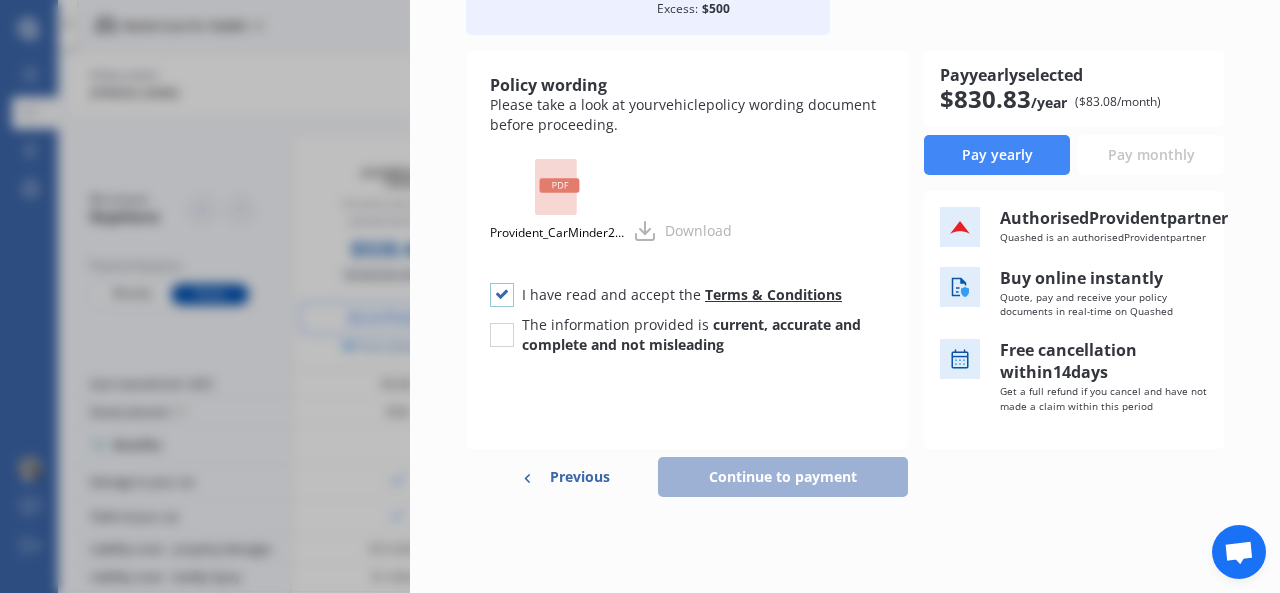 checkbox on "true" 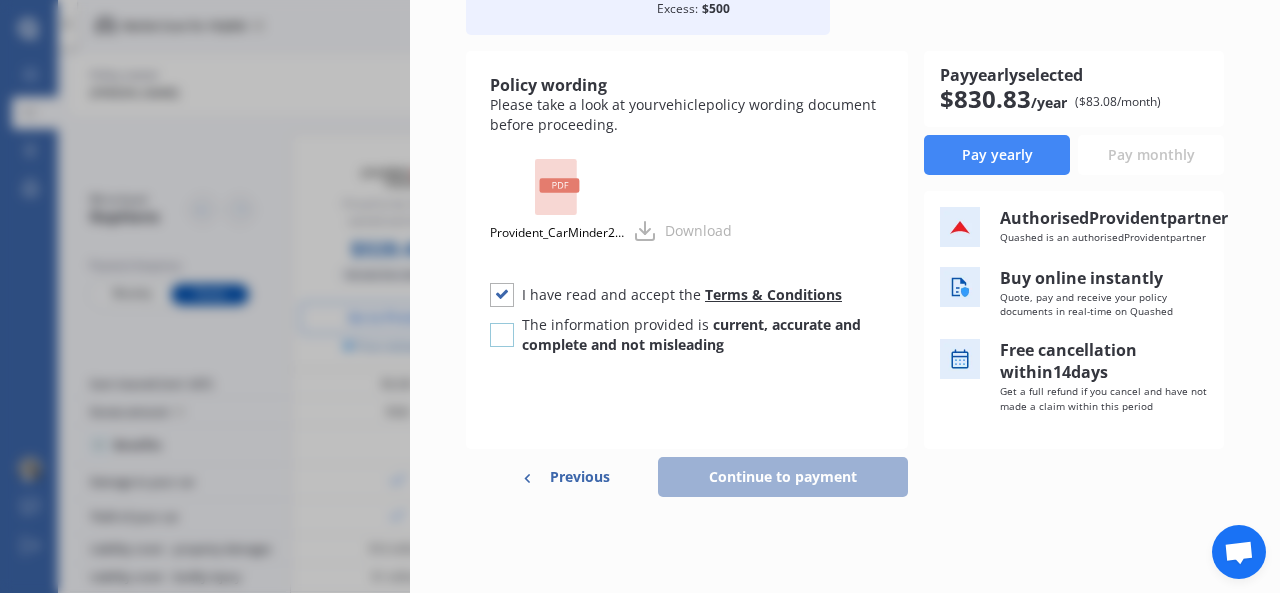 click at bounding box center (502, 323) 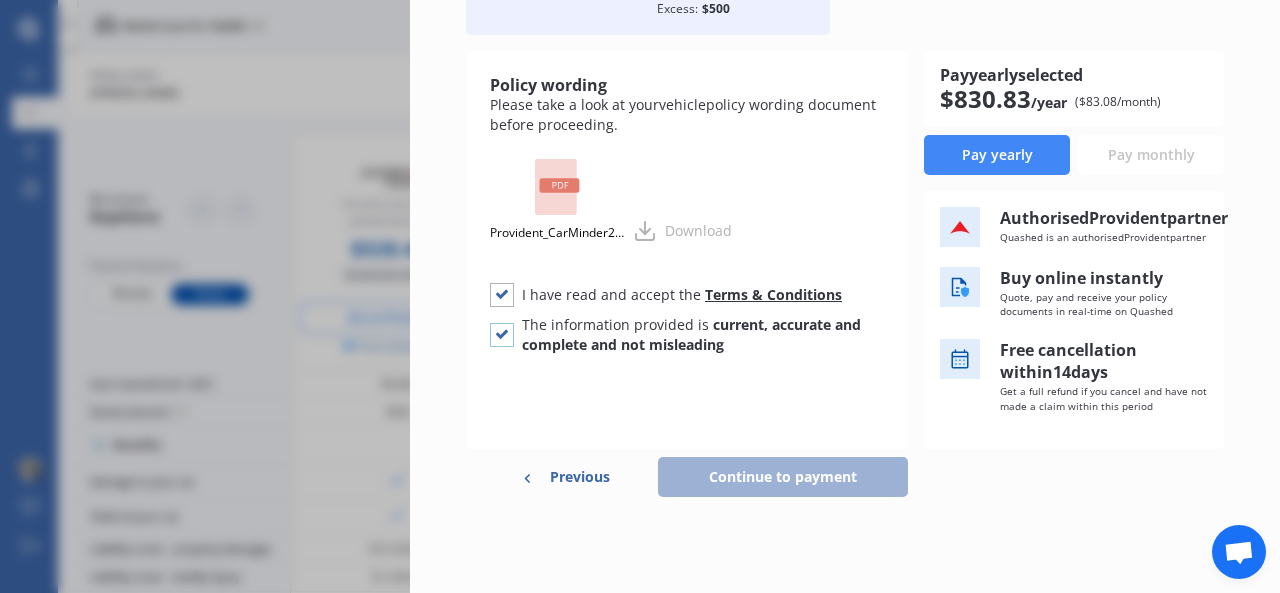 checkbox on "true" 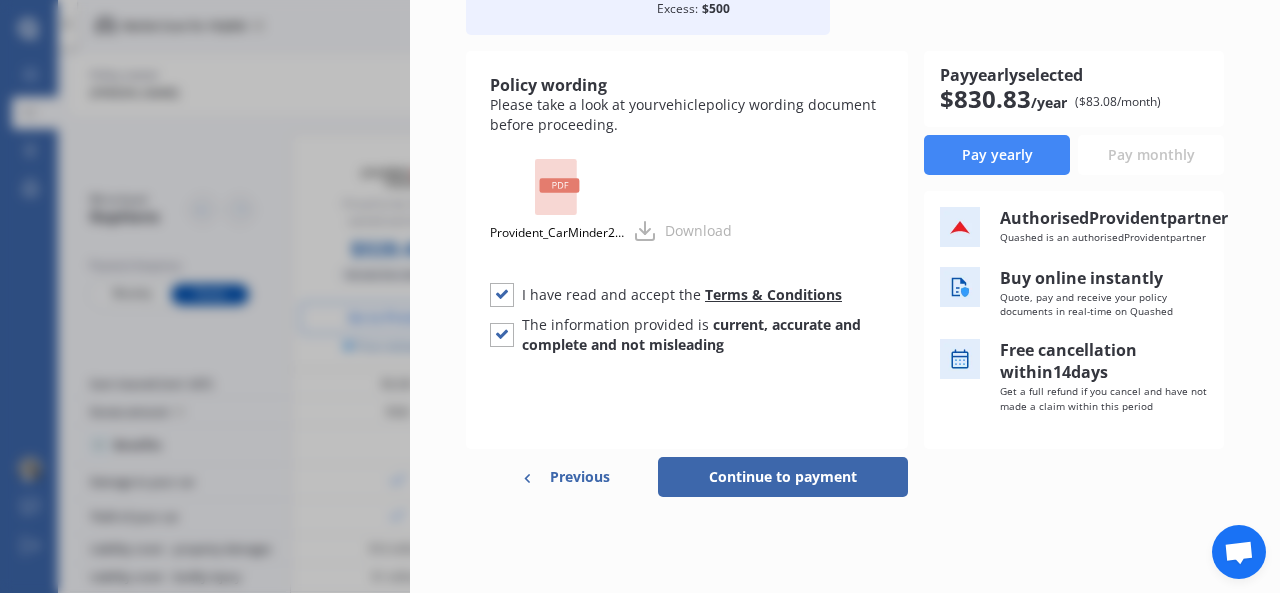 click on "Continue to payment" at bounding box center (783, 477) 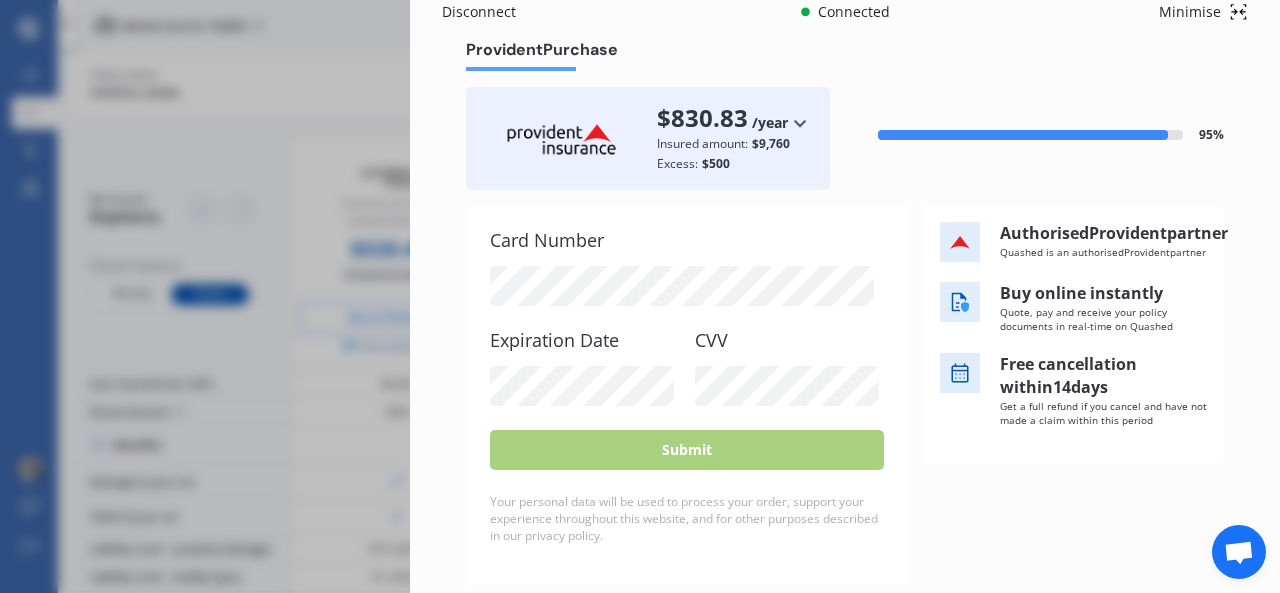 scroll, scrollTop: 157, scrollLeft: 0, axis: vertical 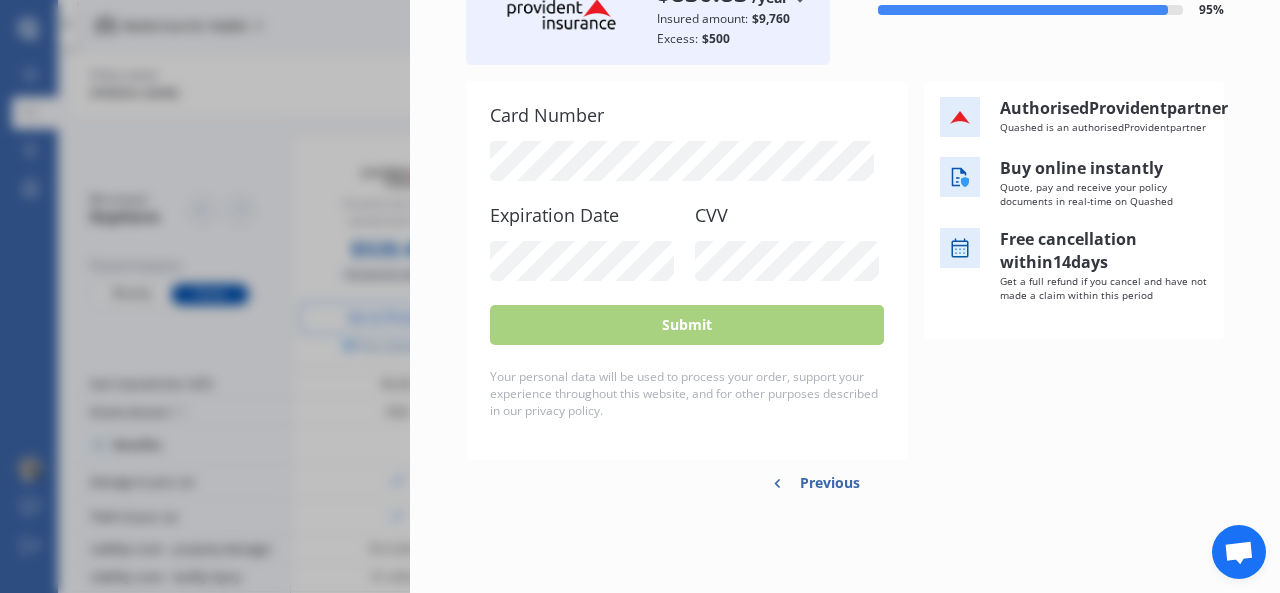 click on "Previous" at bounding box center (830, 483) 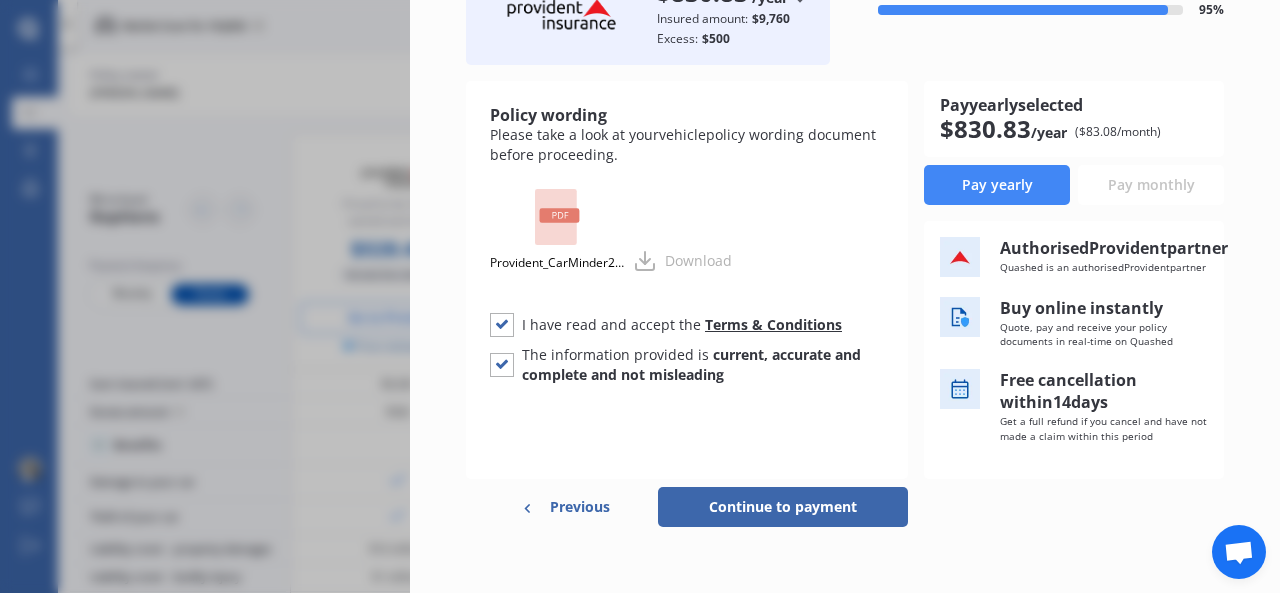 click on "Previous" at bounding box center (580, 507) 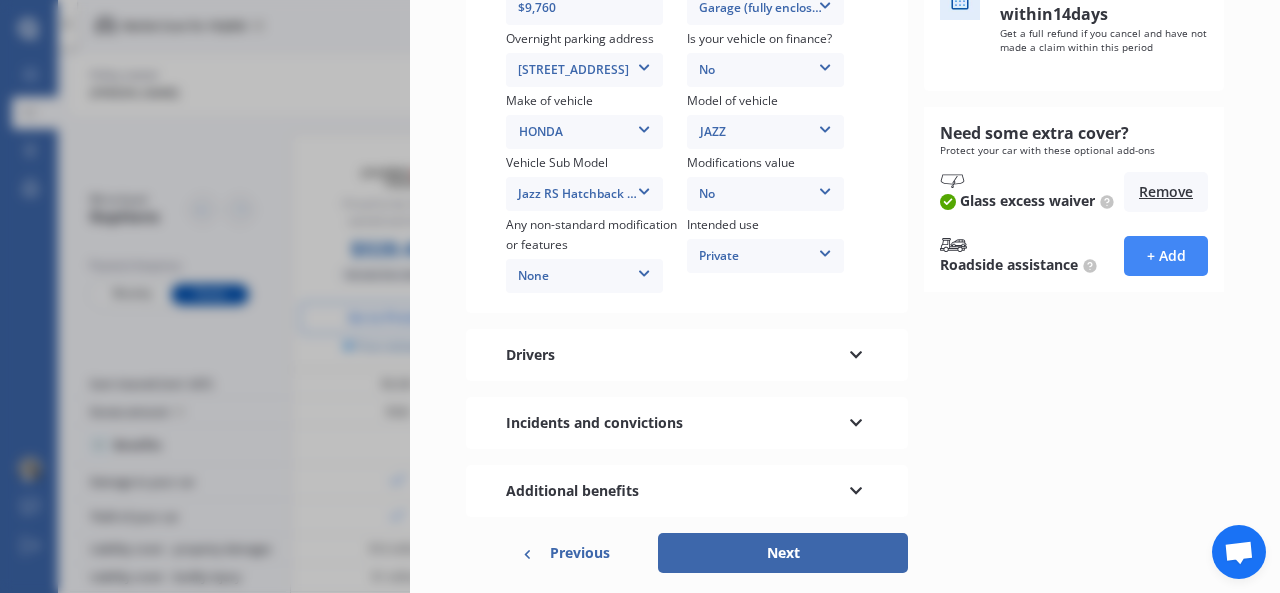 scroll, scrollTop: 406, scrollLeft: 0, axis: vertical 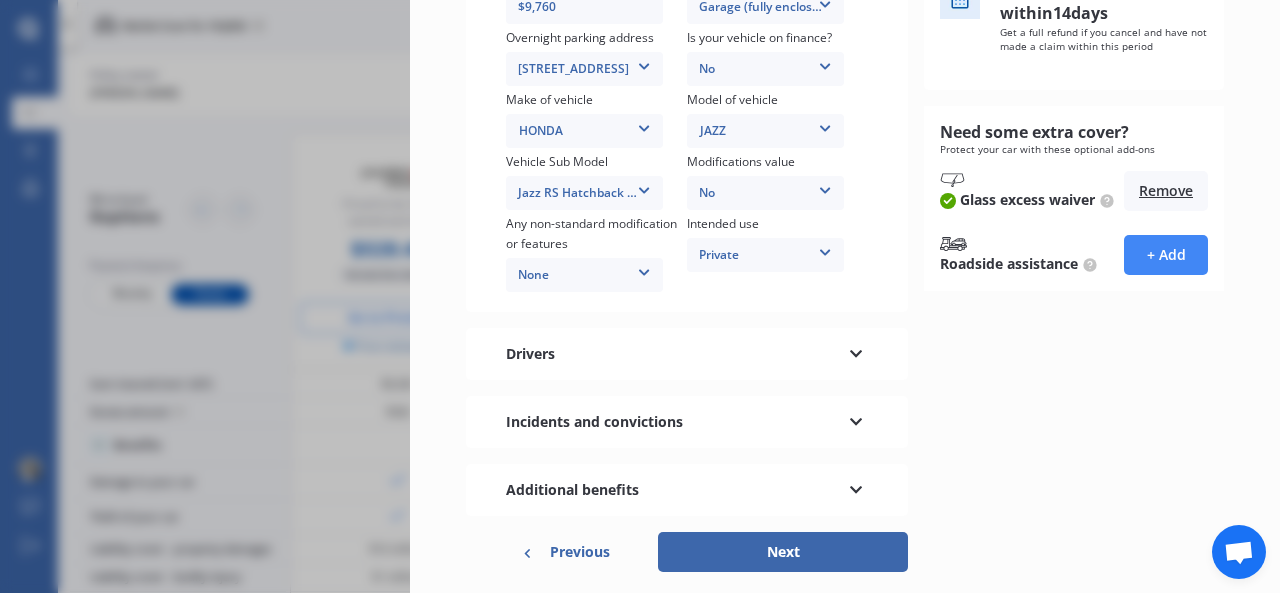 click at bounding box center (856, 351) 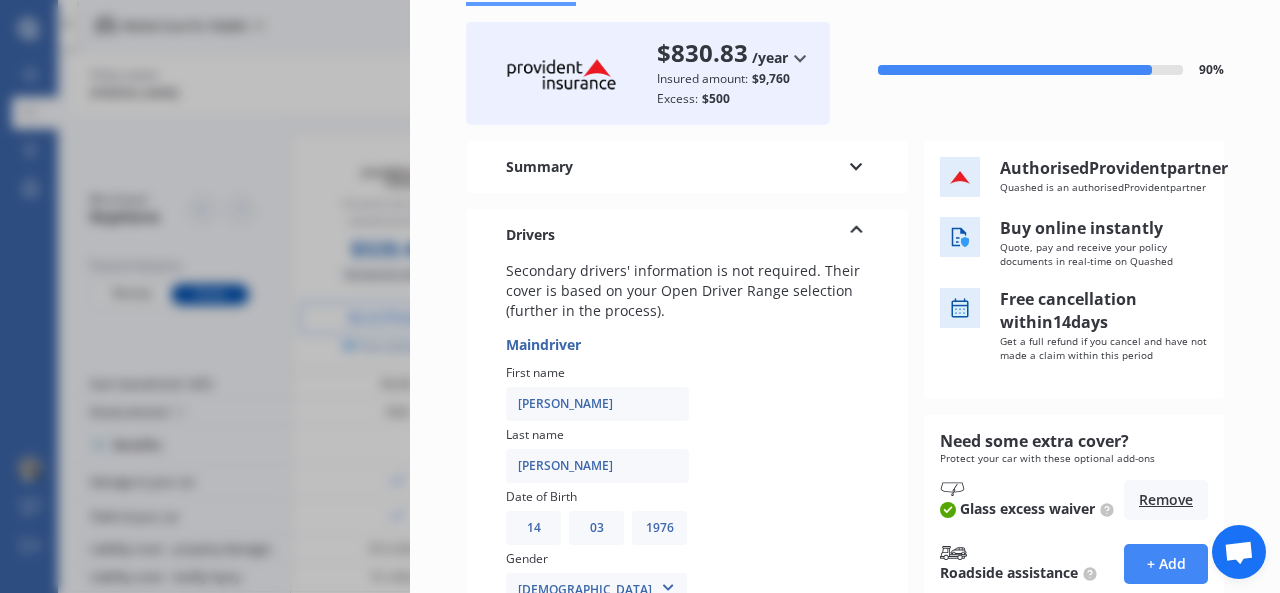 scroll, scrollTop: 93, scrollLeft: 0, axis: vertical 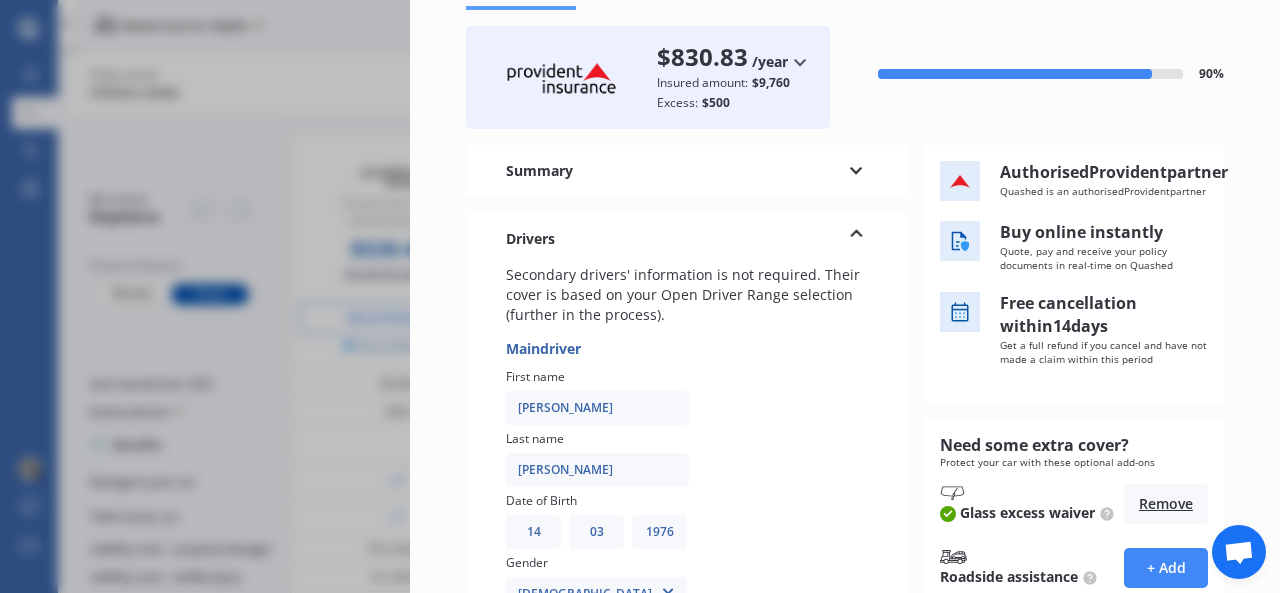 click on "Summary" at bounding box center [687, 171] 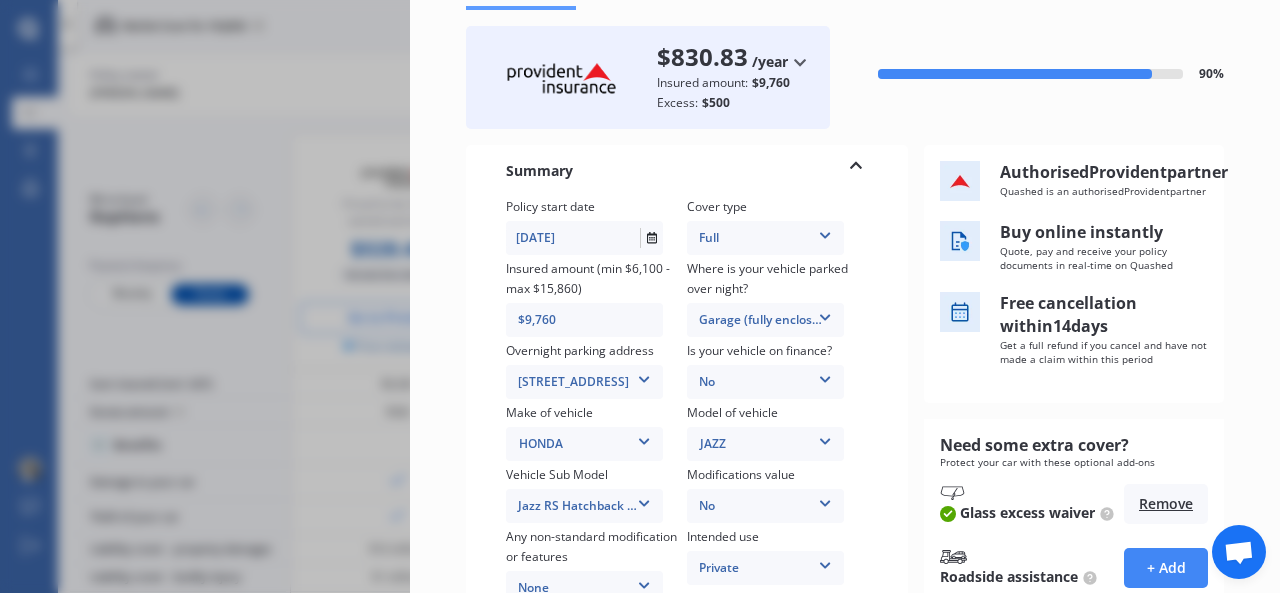 click at bounding box center (856, 168) 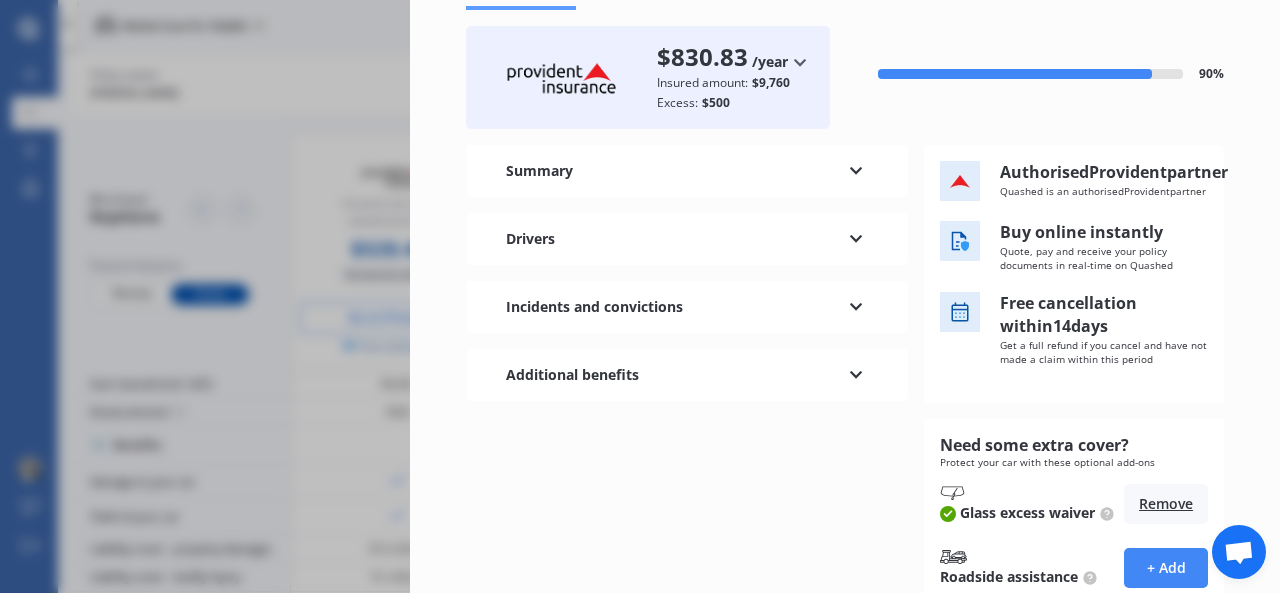 click at bounding box center [856, 372] 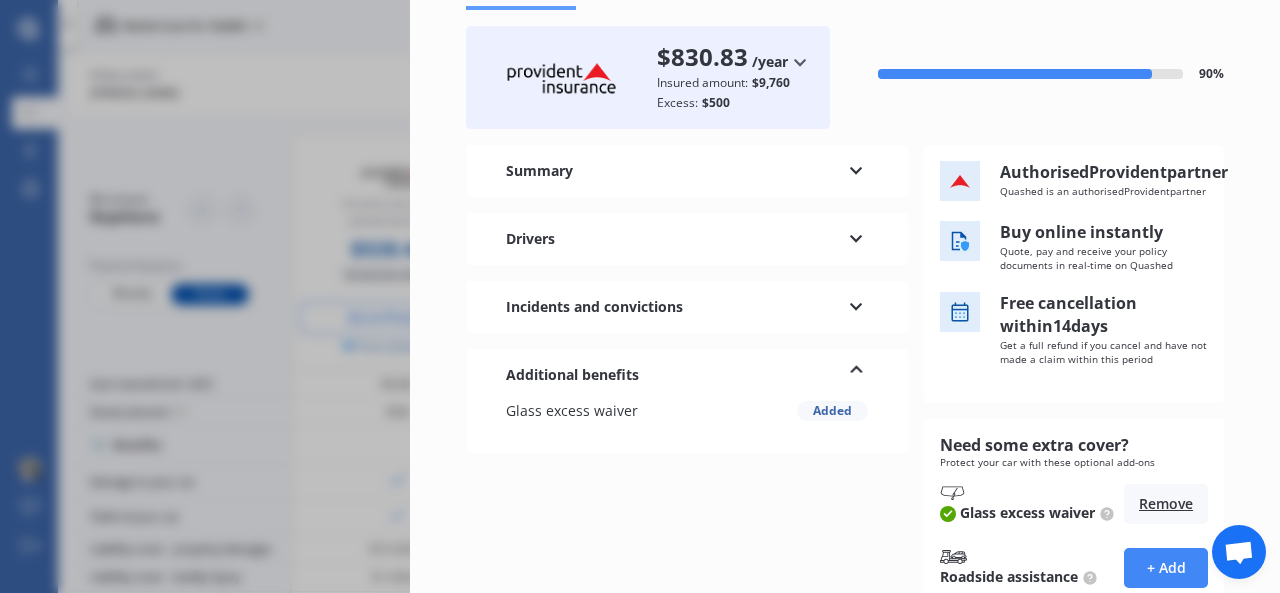 click at bounding box center (856, 372) 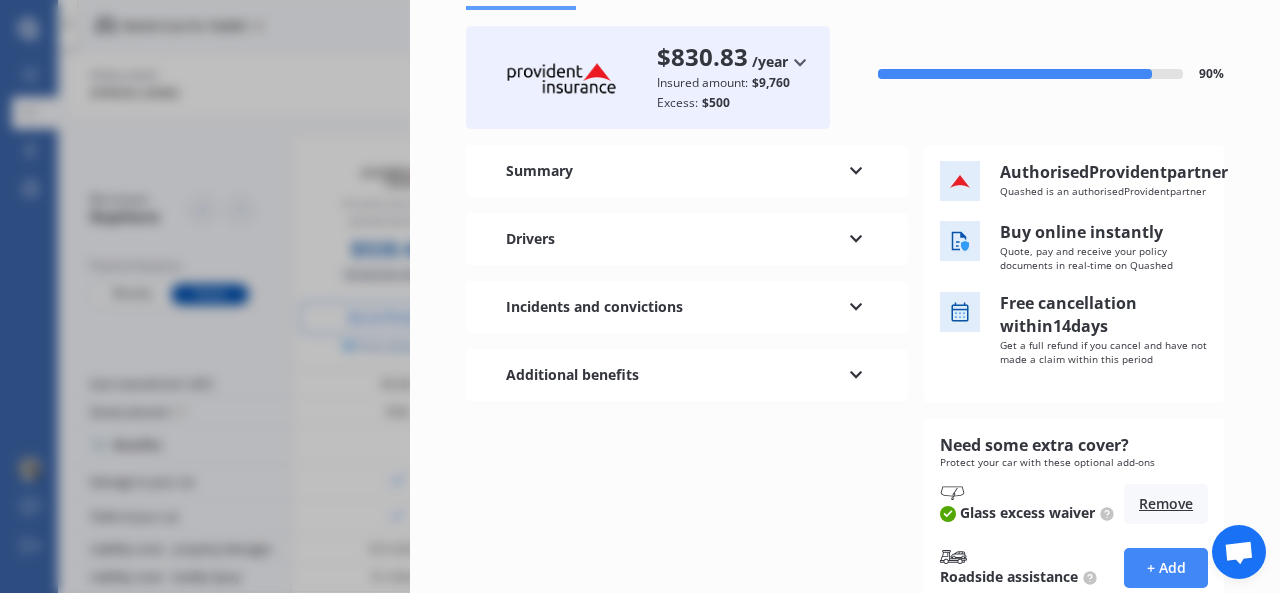 click at bounding box center [856, 304] 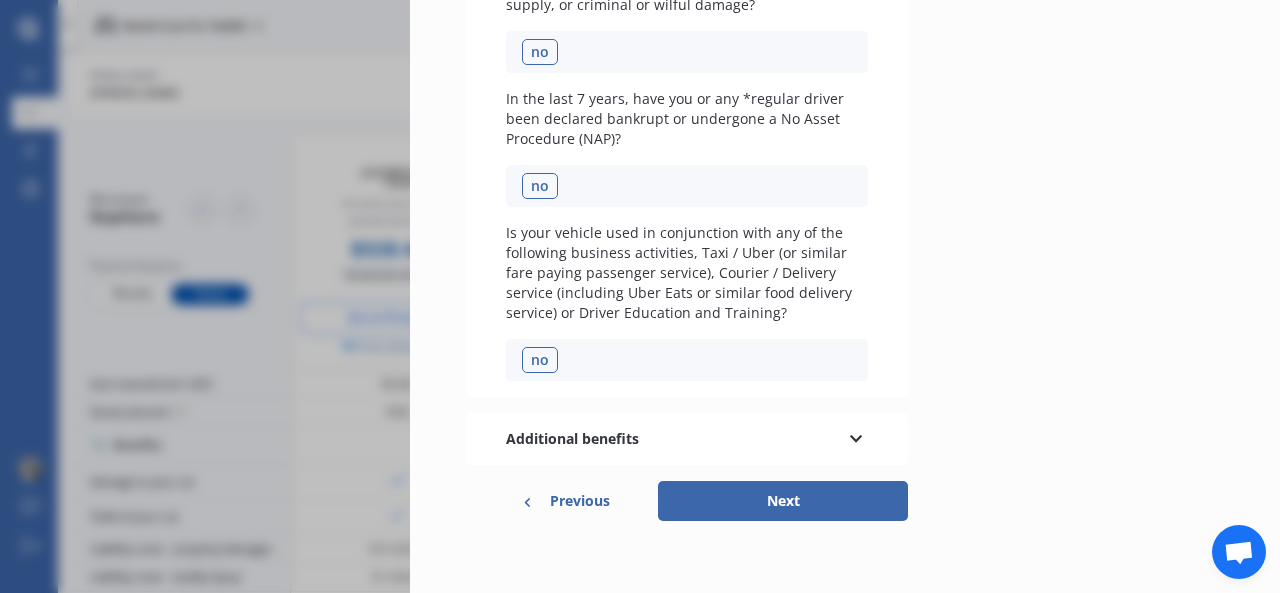scroll, scrollTop: 883, scrollLeft: 0, axis: vertical 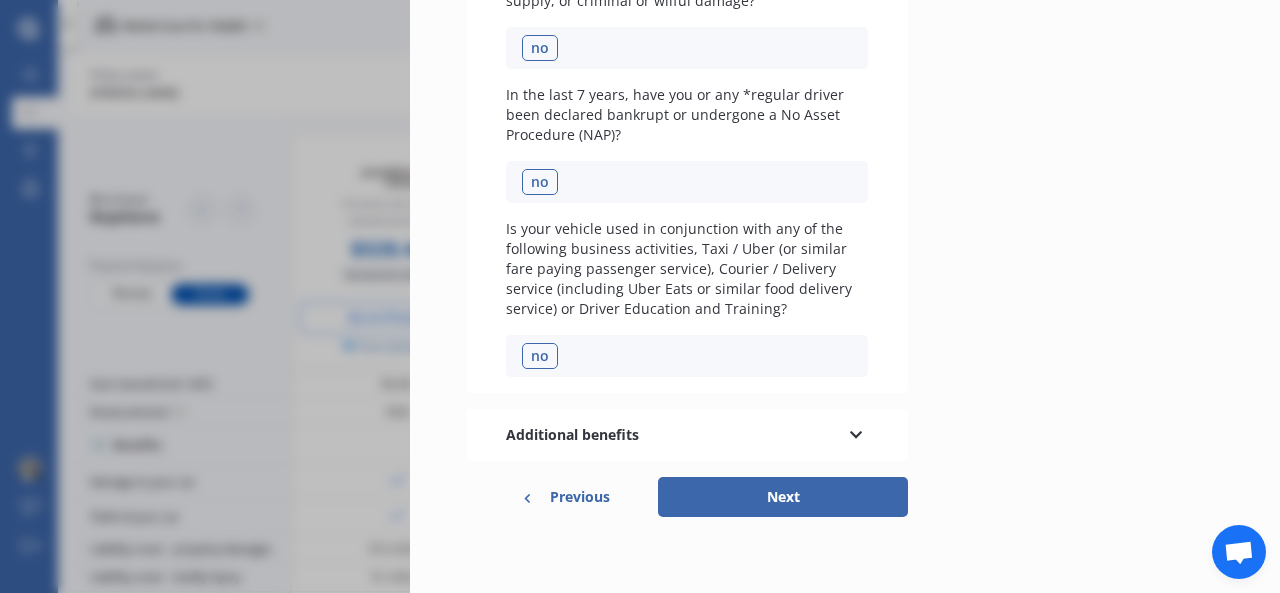 click on "Next" at bounding box center (783, 497) 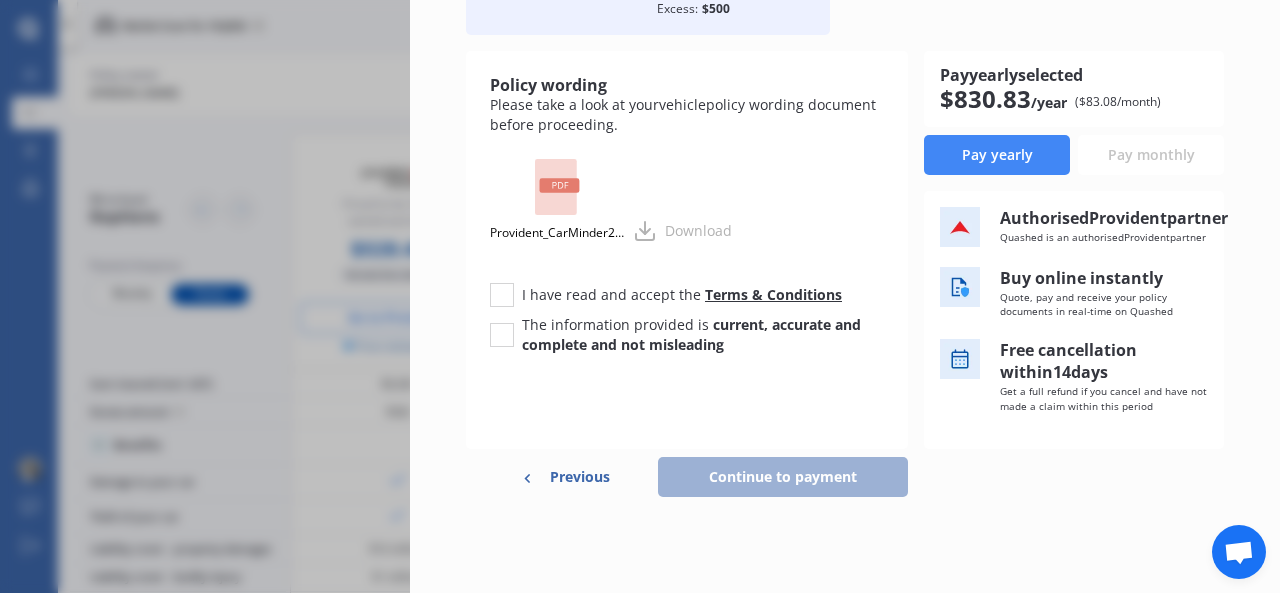 scroll, scrollTop: 206, scrollLeft: 0, axis: vertical 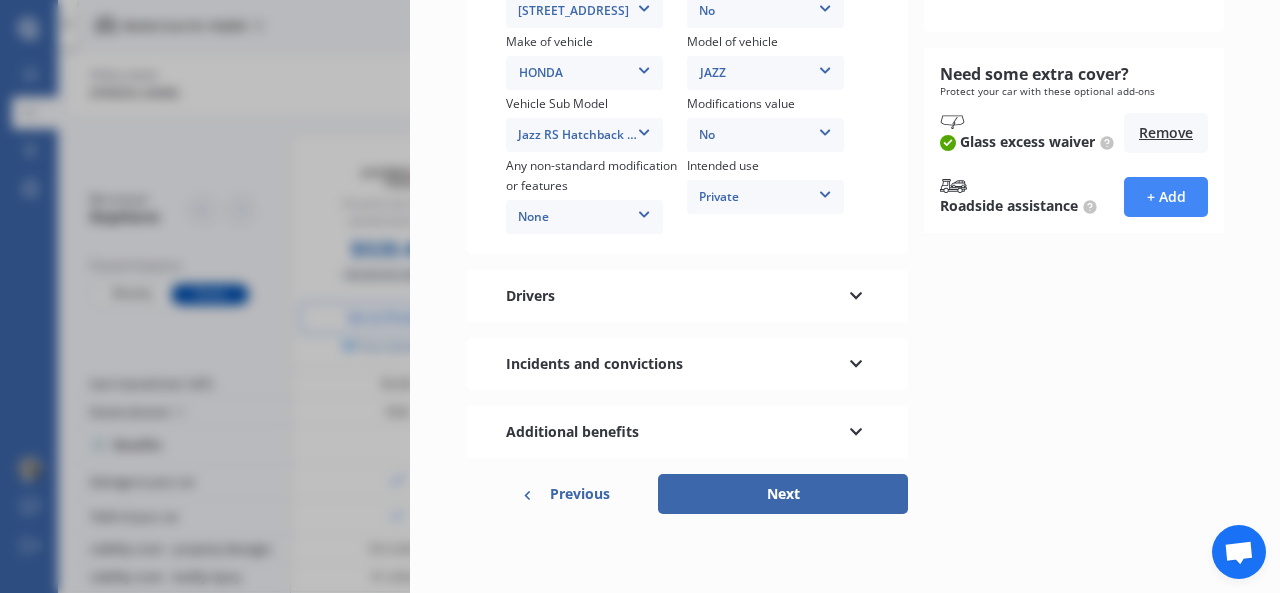 click at bounding box center [856, 293] 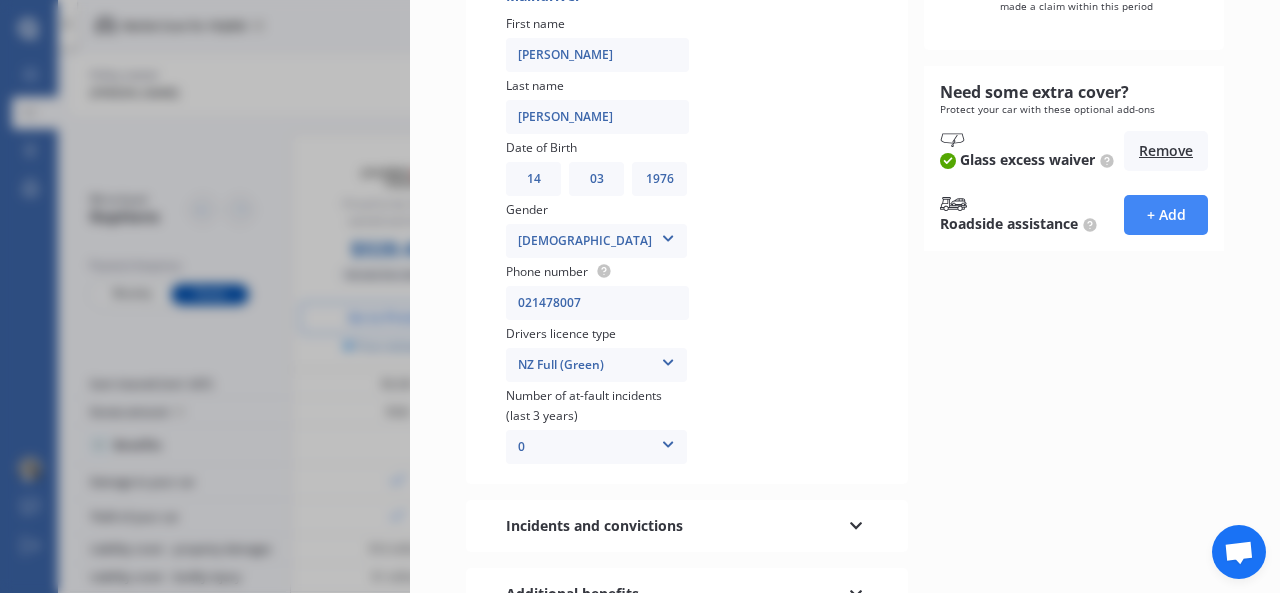scroll, scrollTop: 444, scrollLeft: 0, axis: vertical 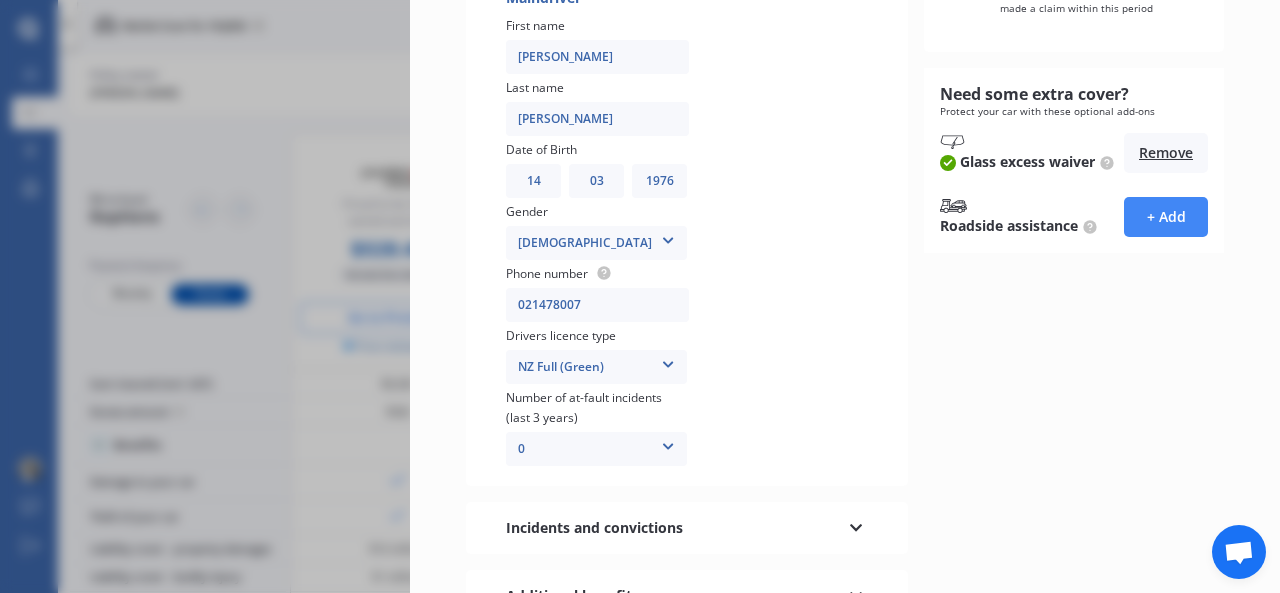 click at bounding box center (789, 229) 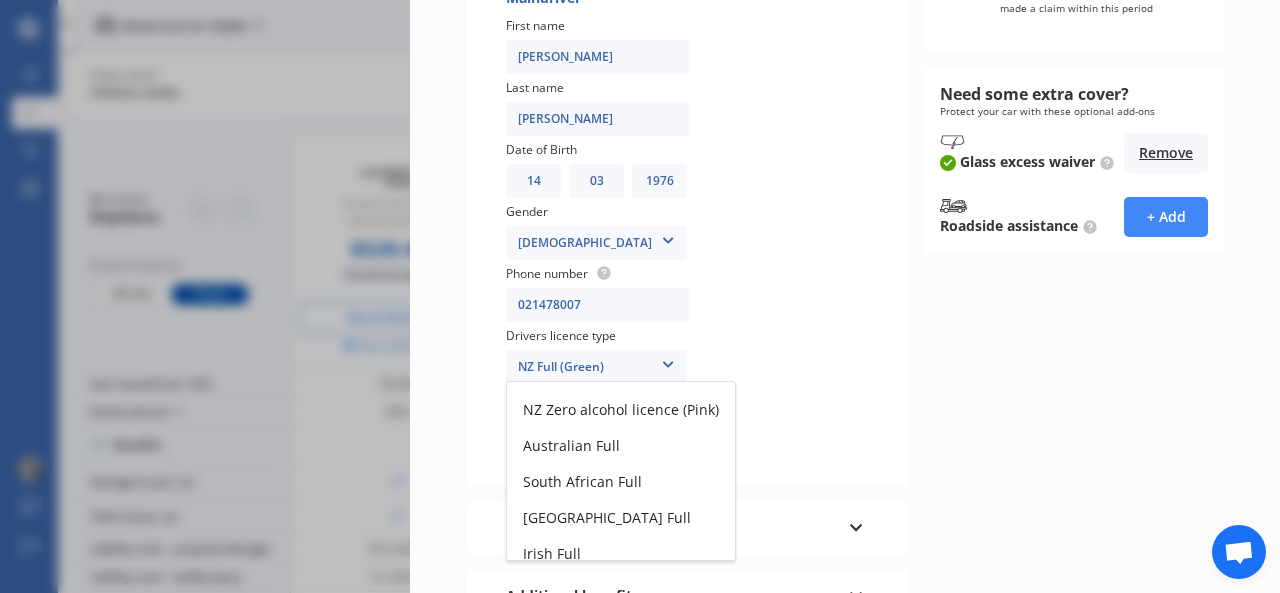 scroll, scrollTop: 253, scrollLeft: 0, axis: vertical 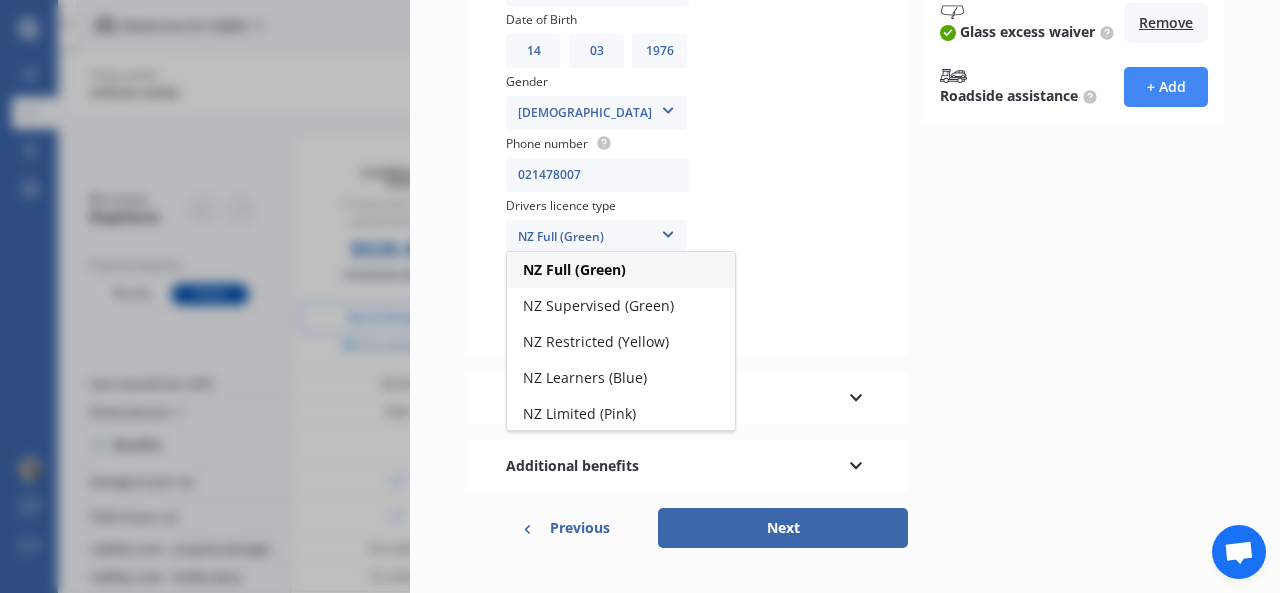 click on "NZ Full (Green)" at bounding box center (574, 269) 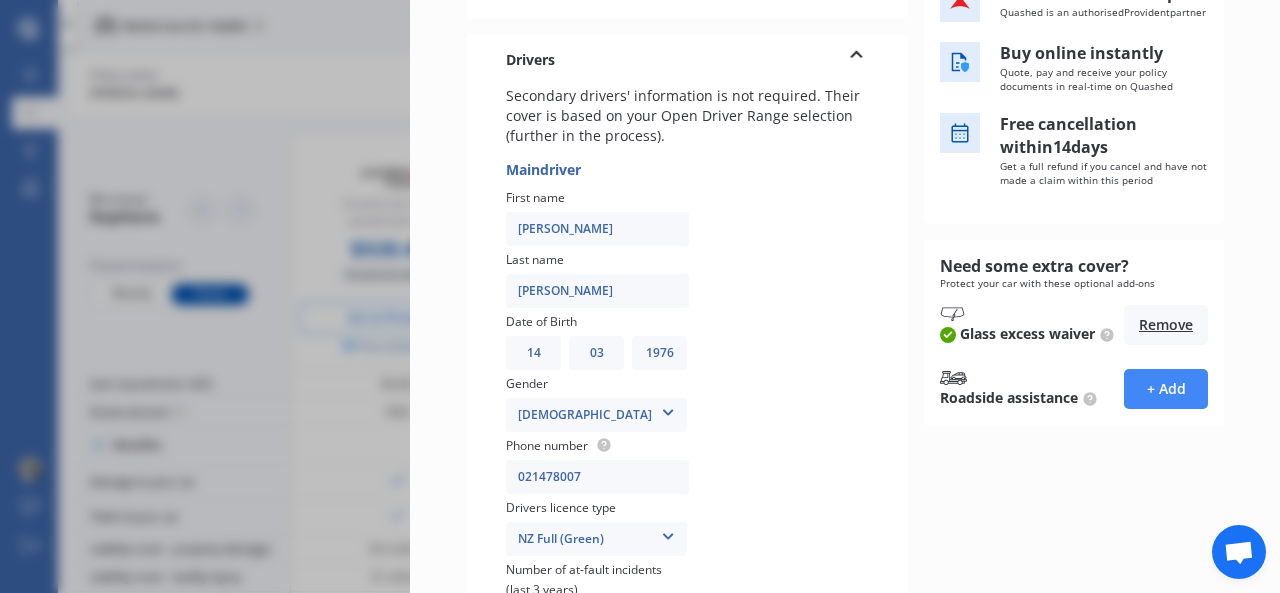 scroll, scrollTop: 608, scrollLeft: 0, axis: vertical 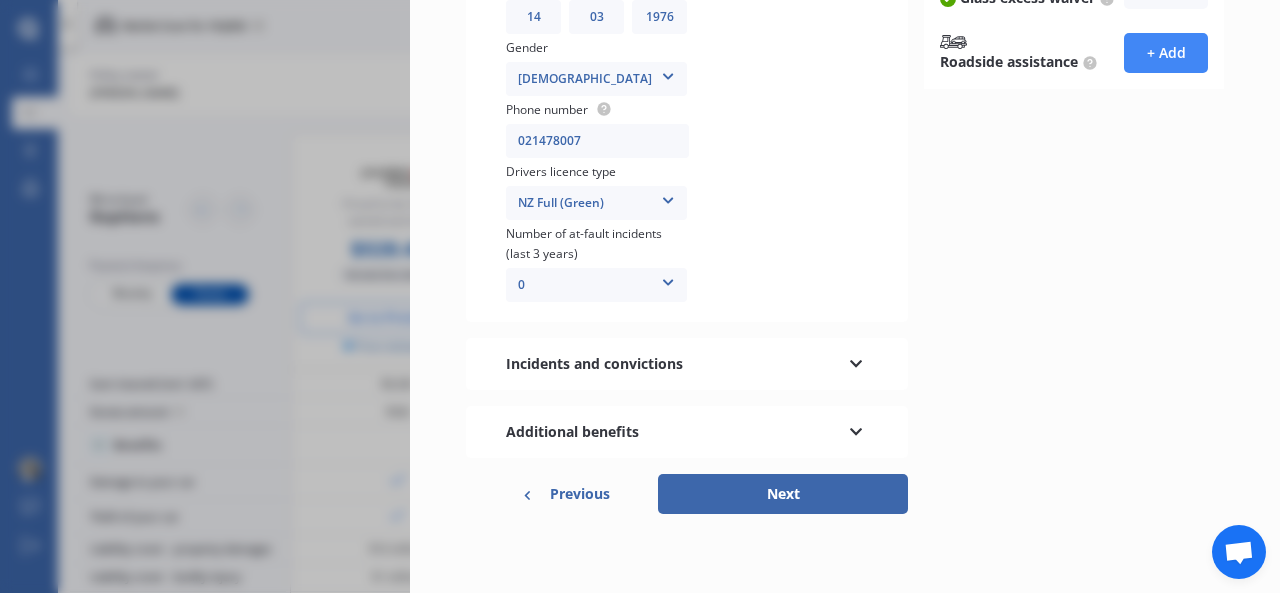 click on "Previous" at bounding box center [580, 494] 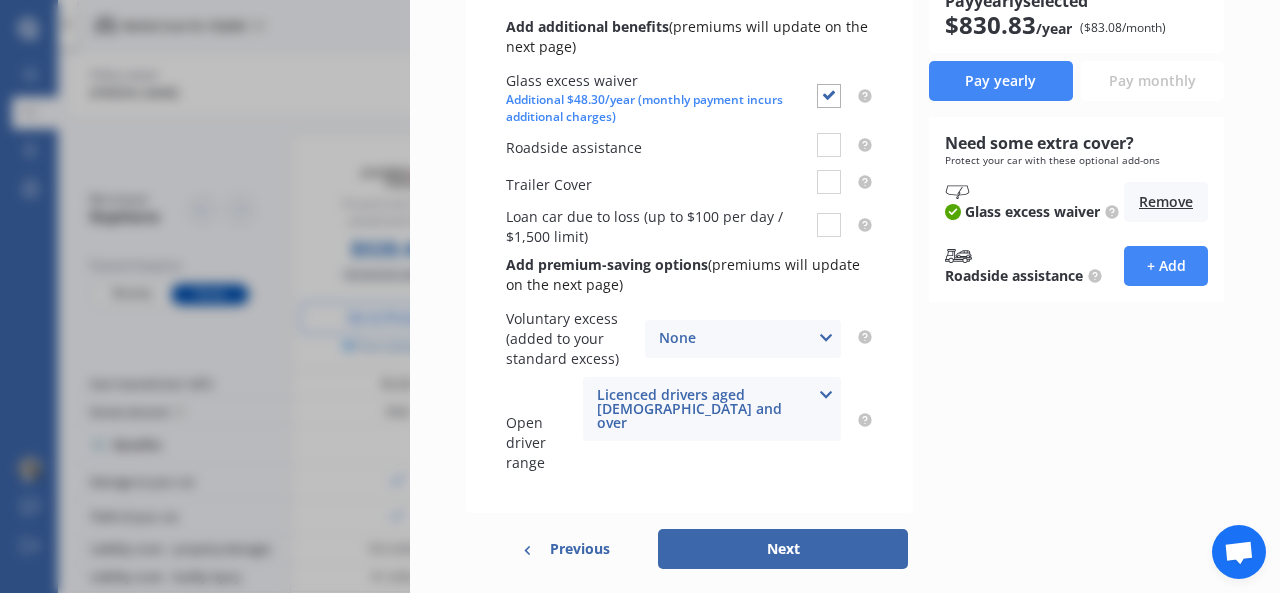 scroll, scrollTop: 282, scrollLeft: 0, axis: vertical 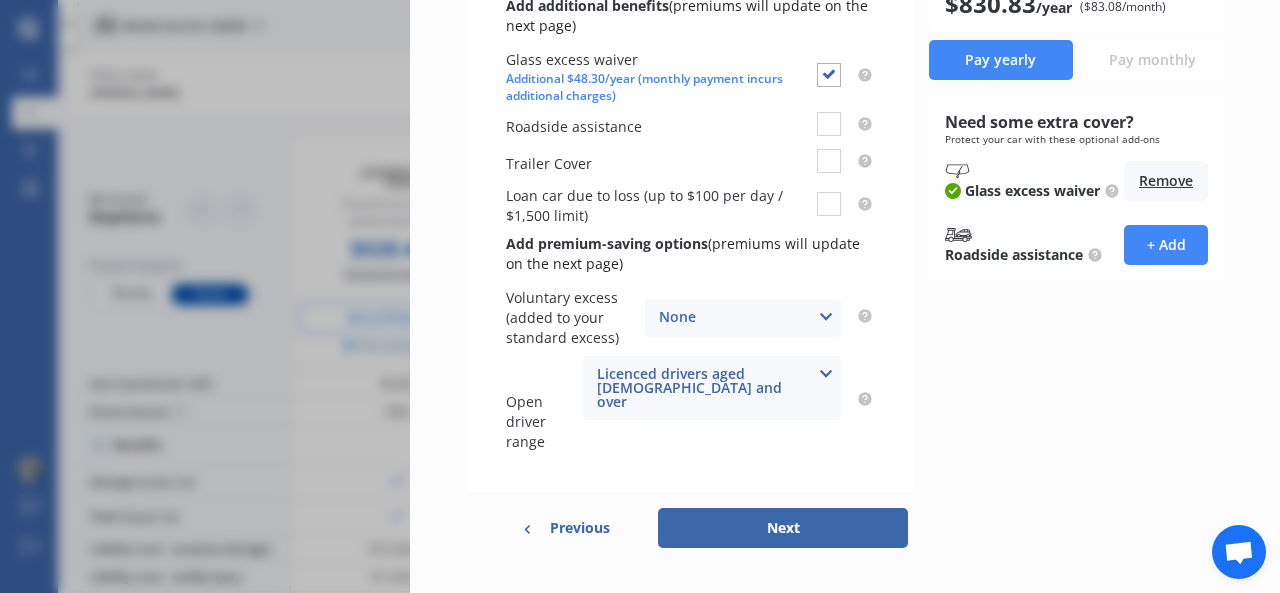 click at bounding box center (826, 374) 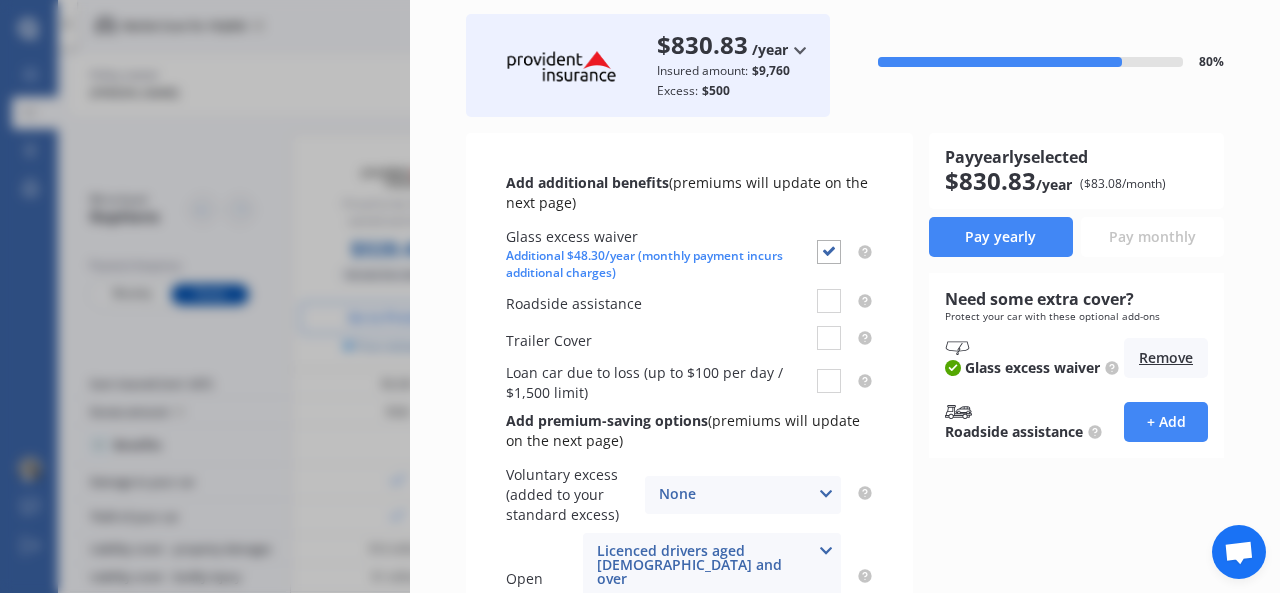scroll, scrollTop: 104, scrollLeft: 0, axis: vertical 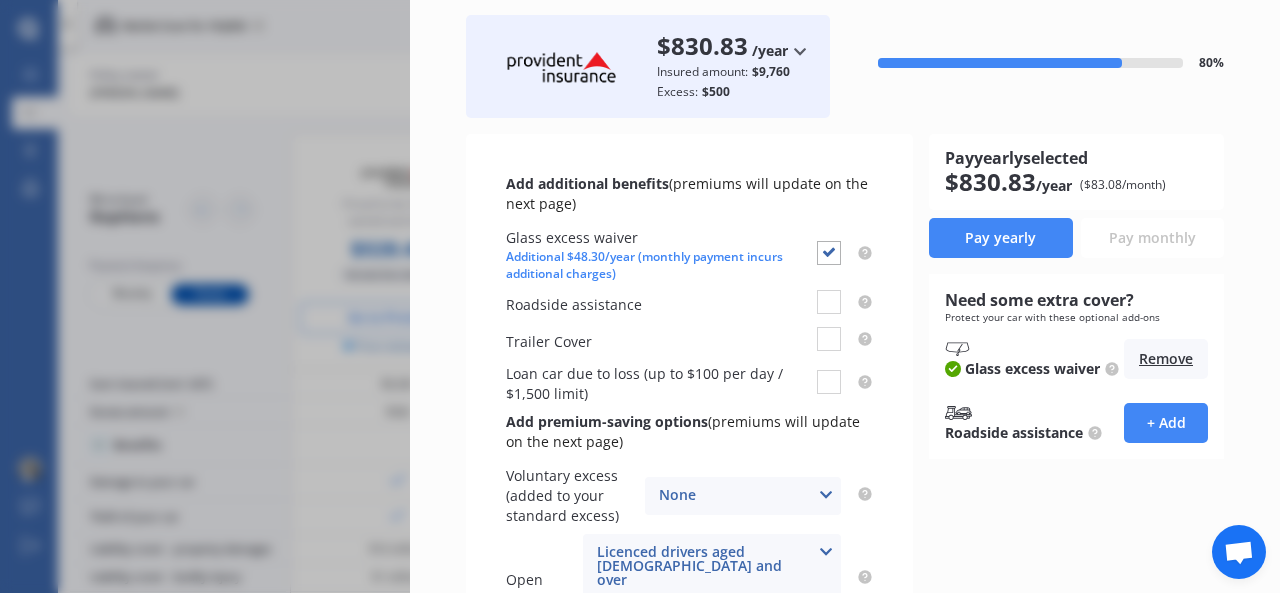 click on "Pay monthly" at bounding box center (1153, 238) 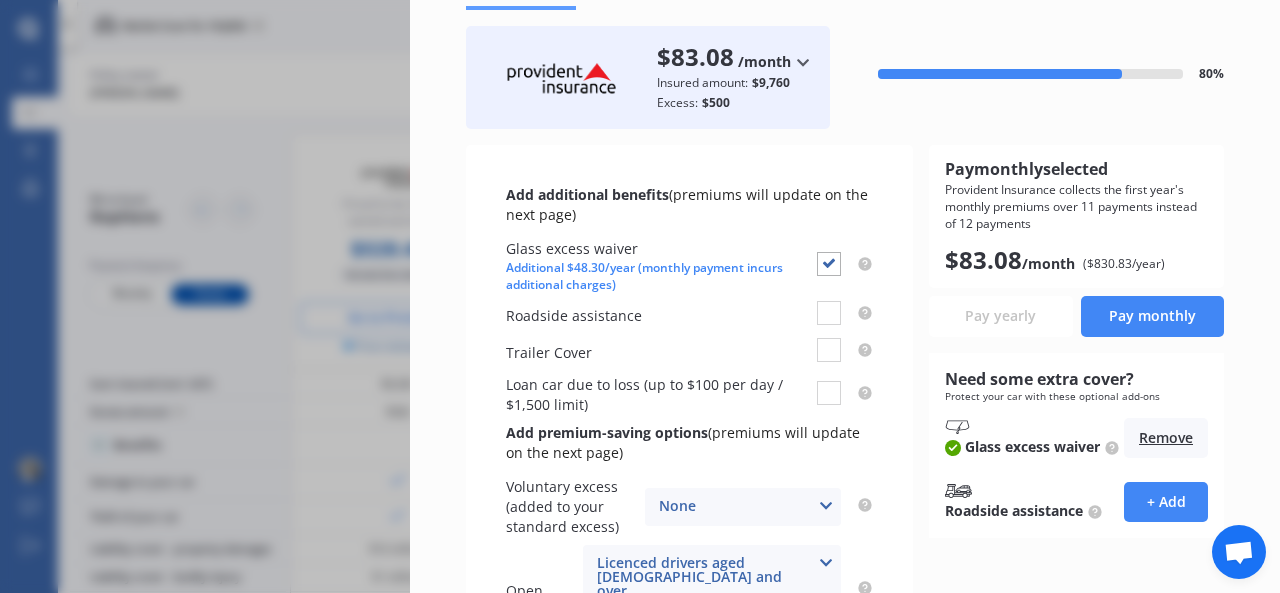 scroll, scrollTop: 95, scrollLeft: 0, axis: vertical 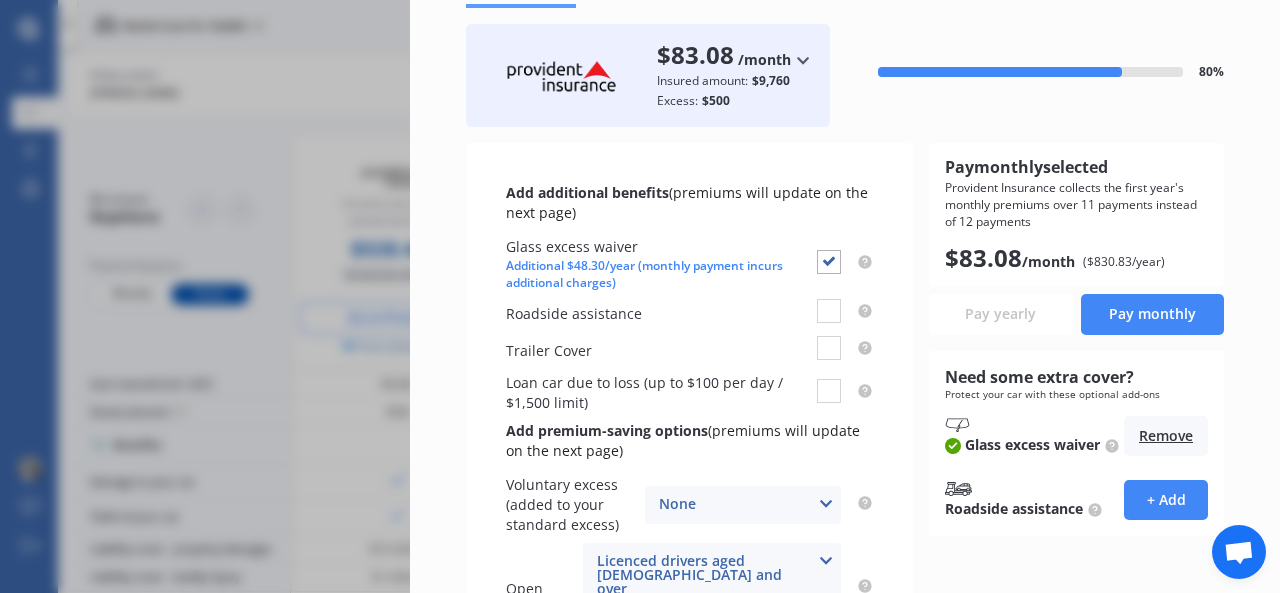 click on "Pay yearly" at bounding box center [1001, 314] 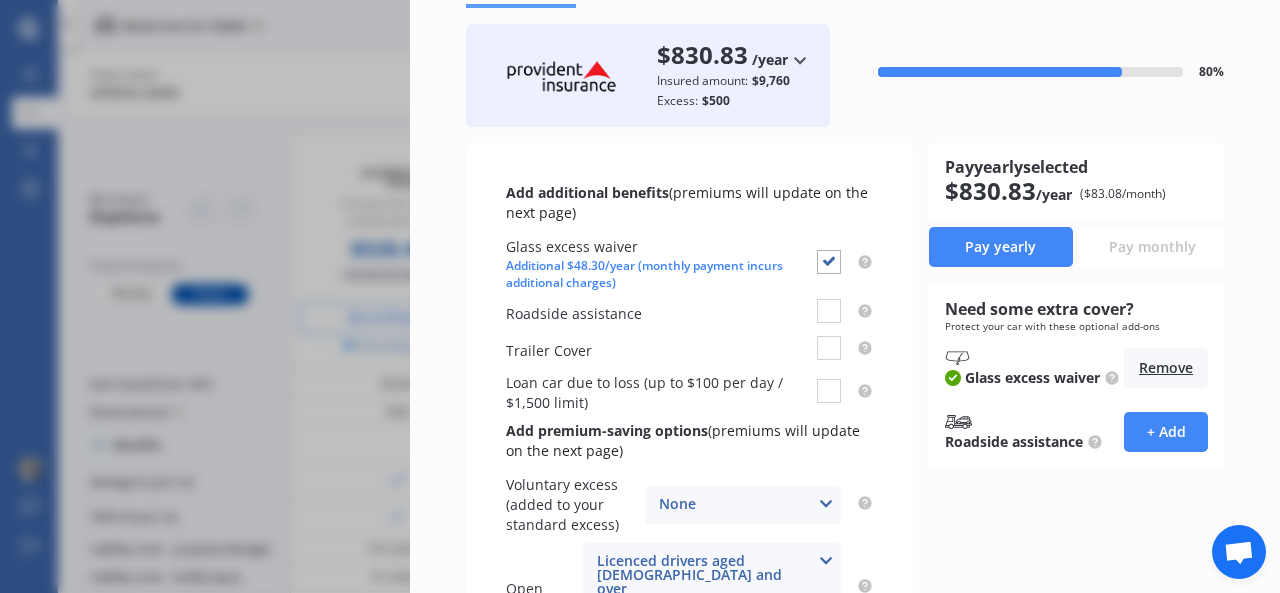 click on "Pay monthly" at bounding box center [1153, 247] 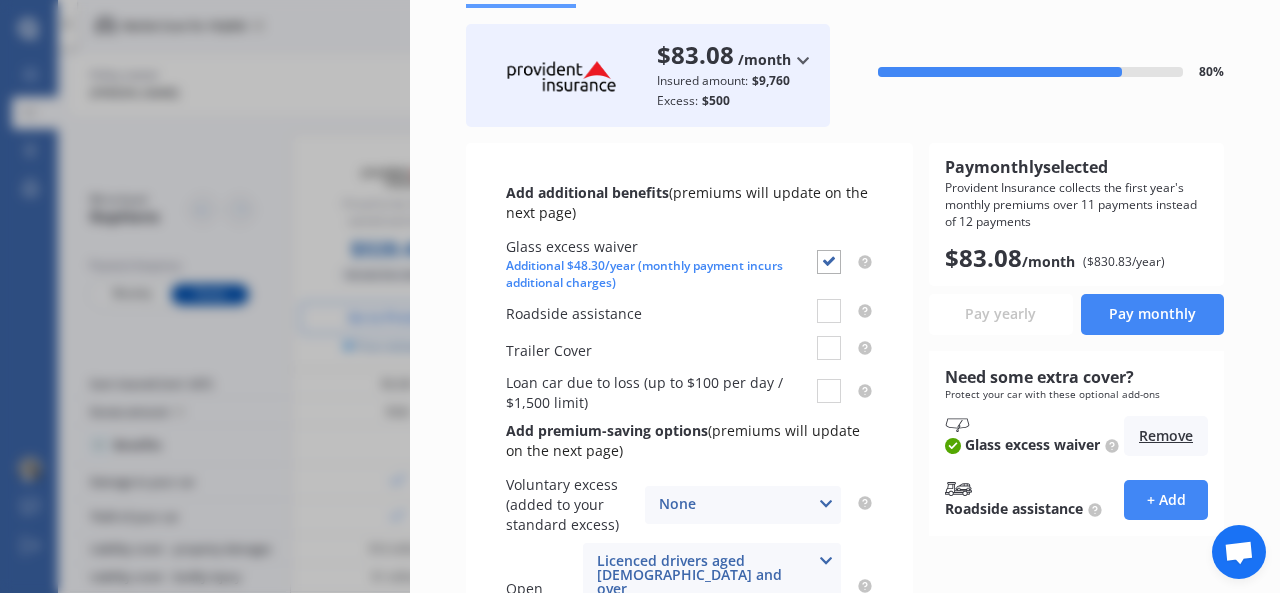 click on "Pay yearly" at bounding box center [1001, 314] 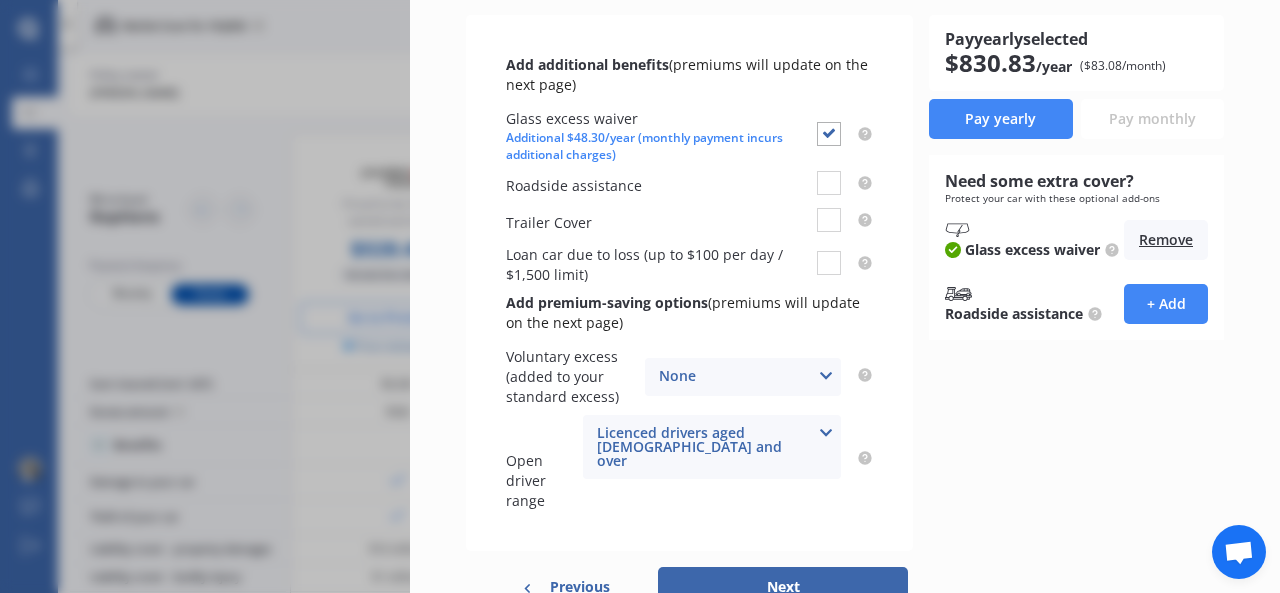 scroll, scrollTop: 225, scrollLeft: 0, axis: vertical 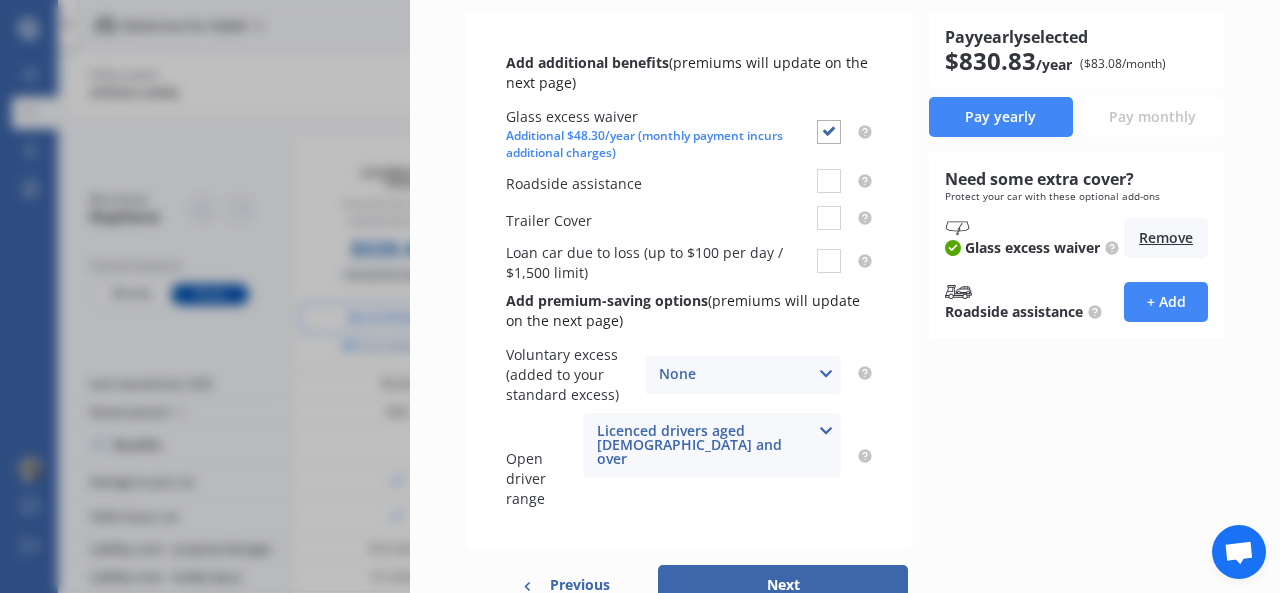 click on "Pay monthly" at bounding box center (1153, 117) 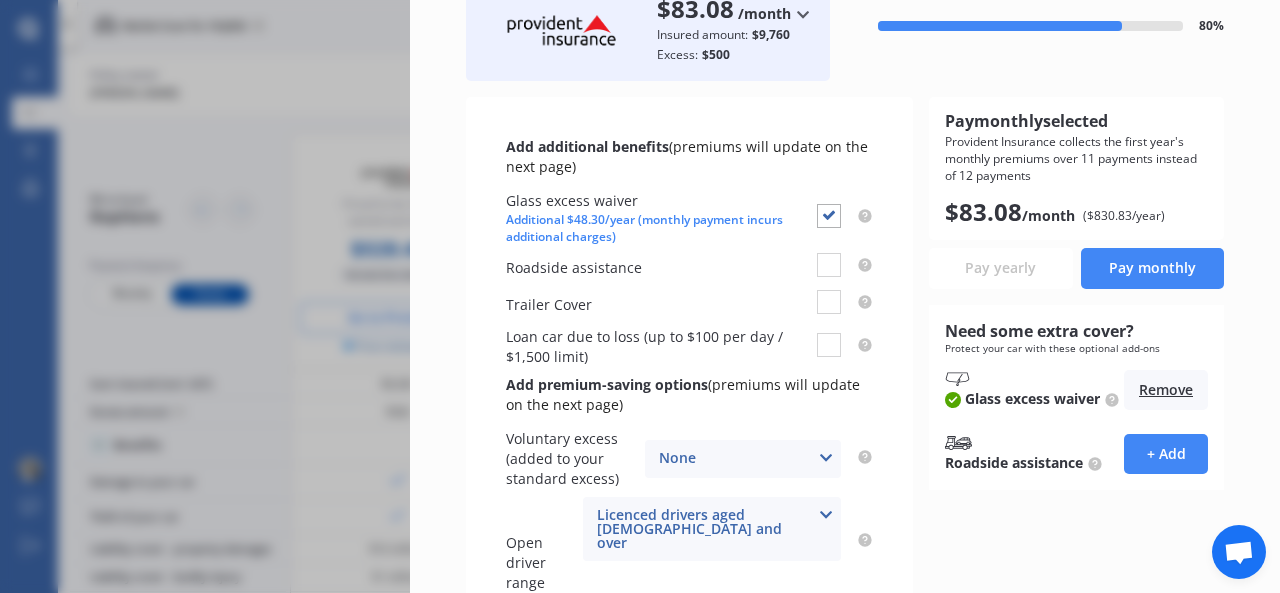 scroll, scrollTop: 282, scrollLeft: 0, axis: vertical 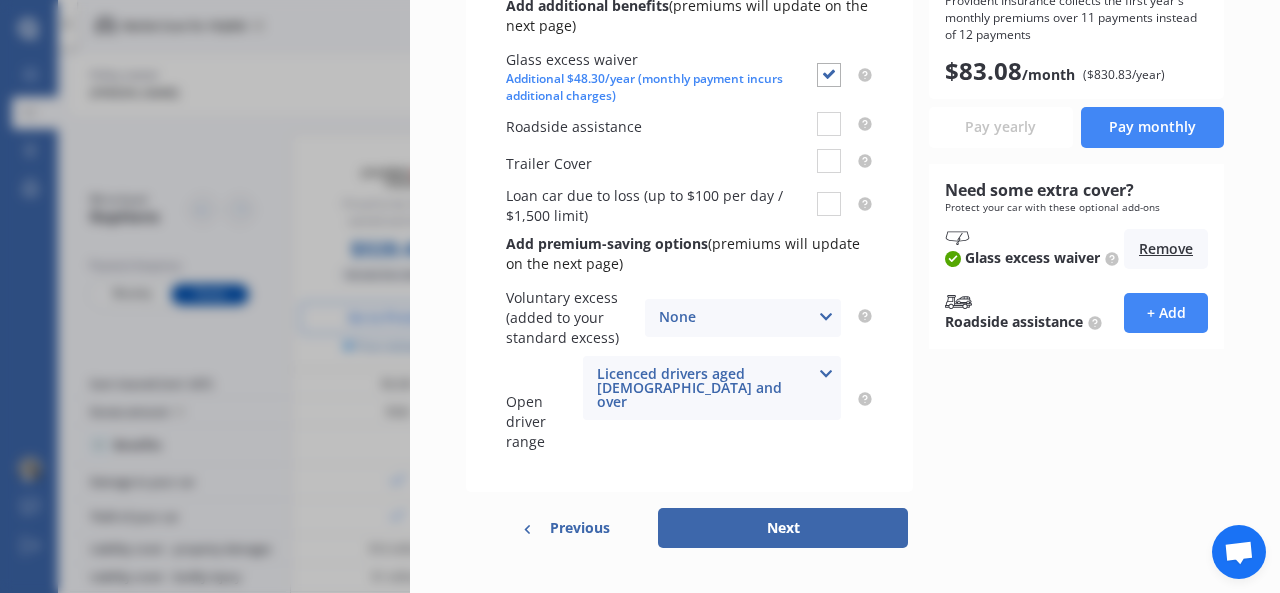 click on "Previous" at bounding box center [580, 528] 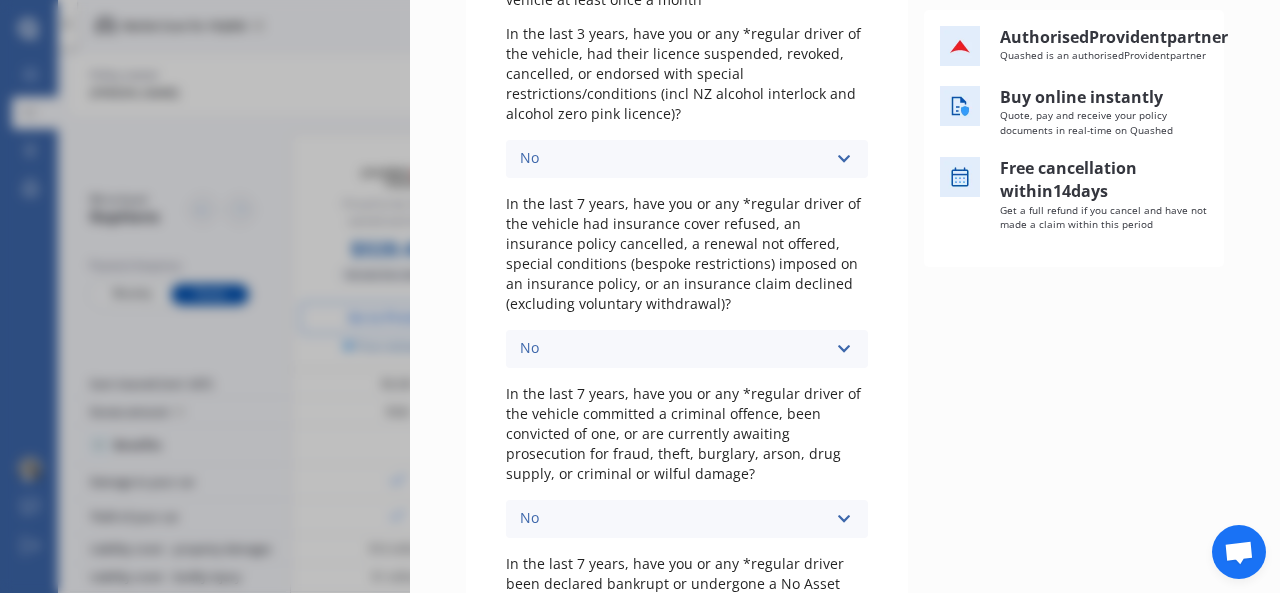 scroll, scrollTop: 0, scrollLeft: 0, axis: both 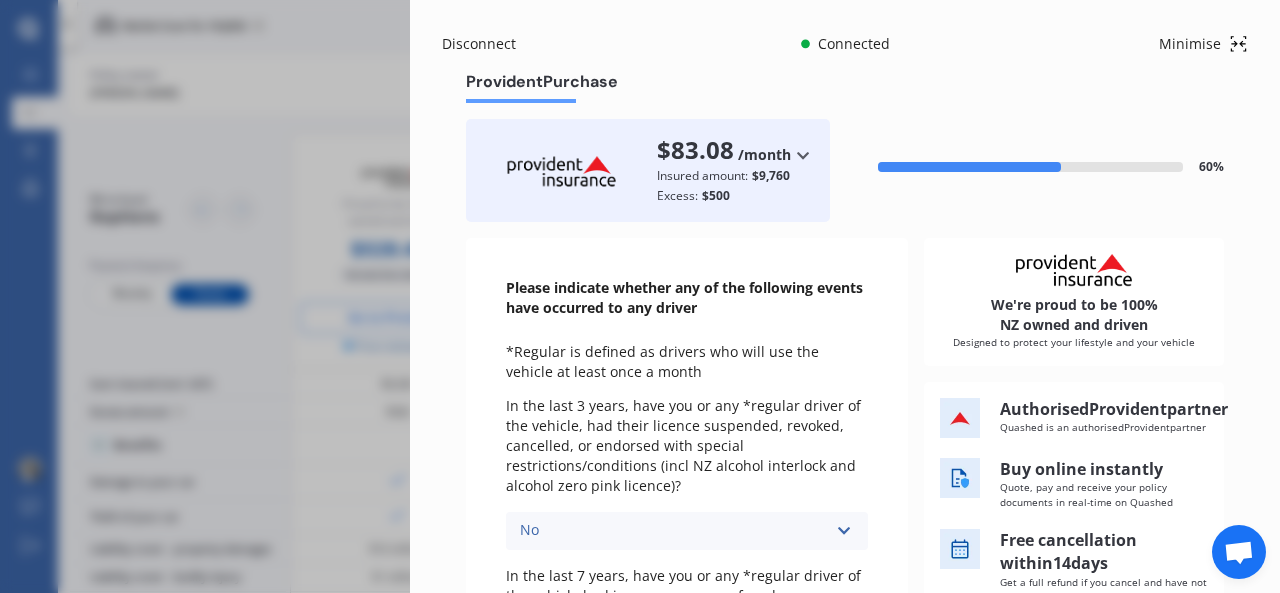 click on "Disconnect" at bounding box center (490, 44) 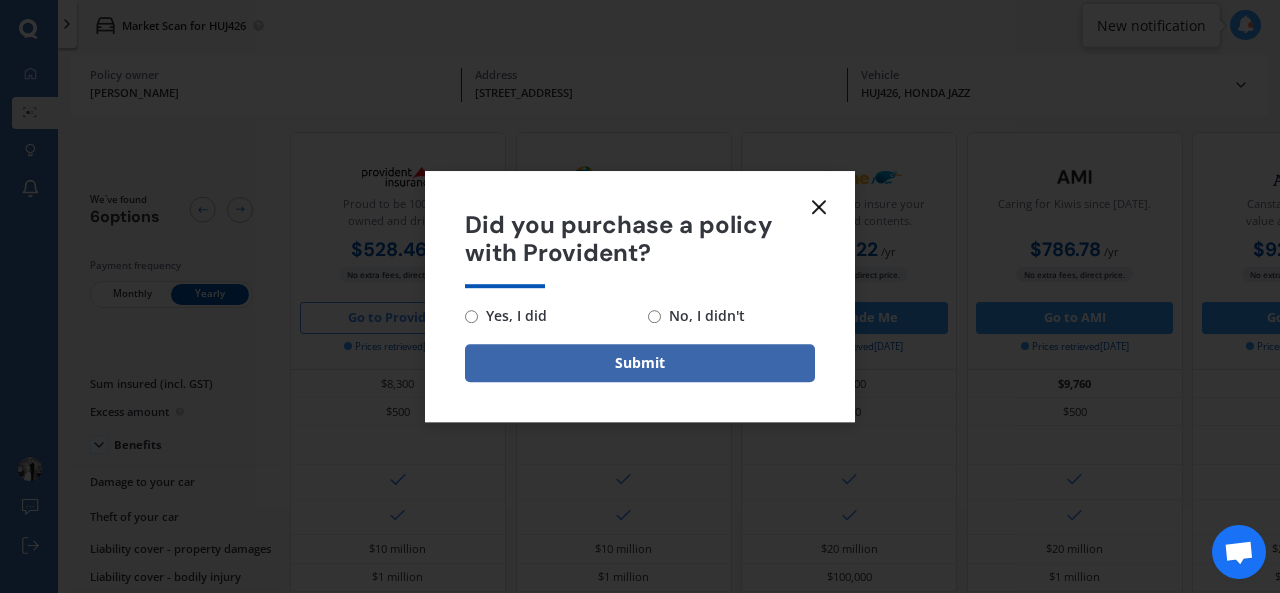 click on "No, I didn't" at bounding box center (654, 316) 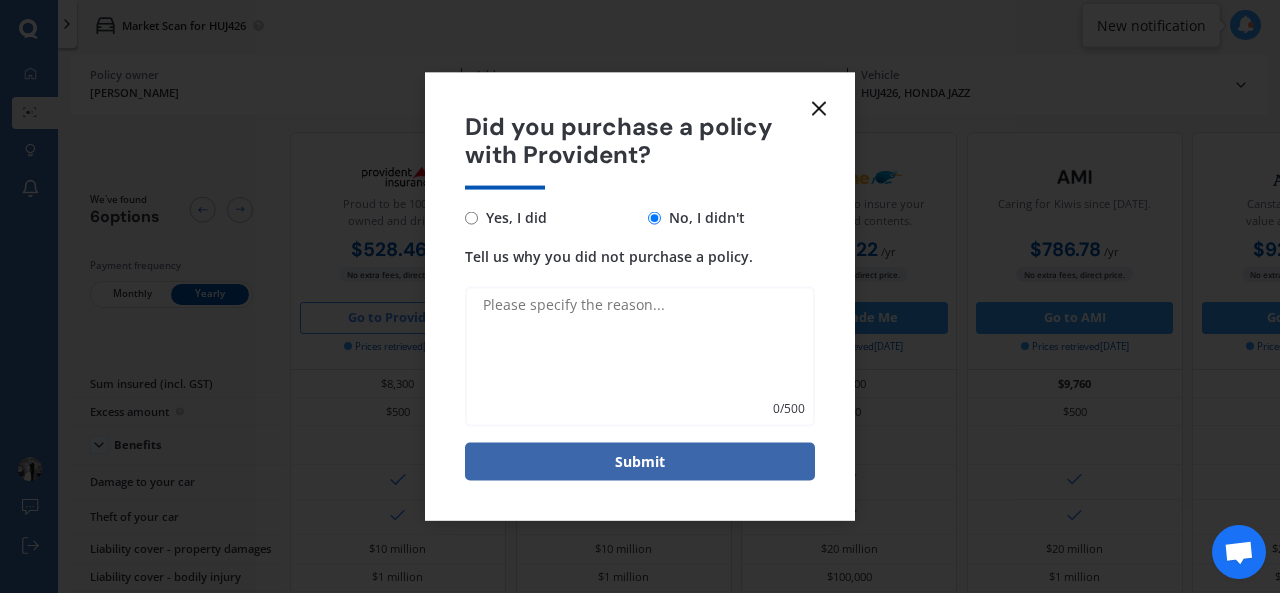 click on "Tell us why you did not purchase a policy." at bounding box center [640, 357] 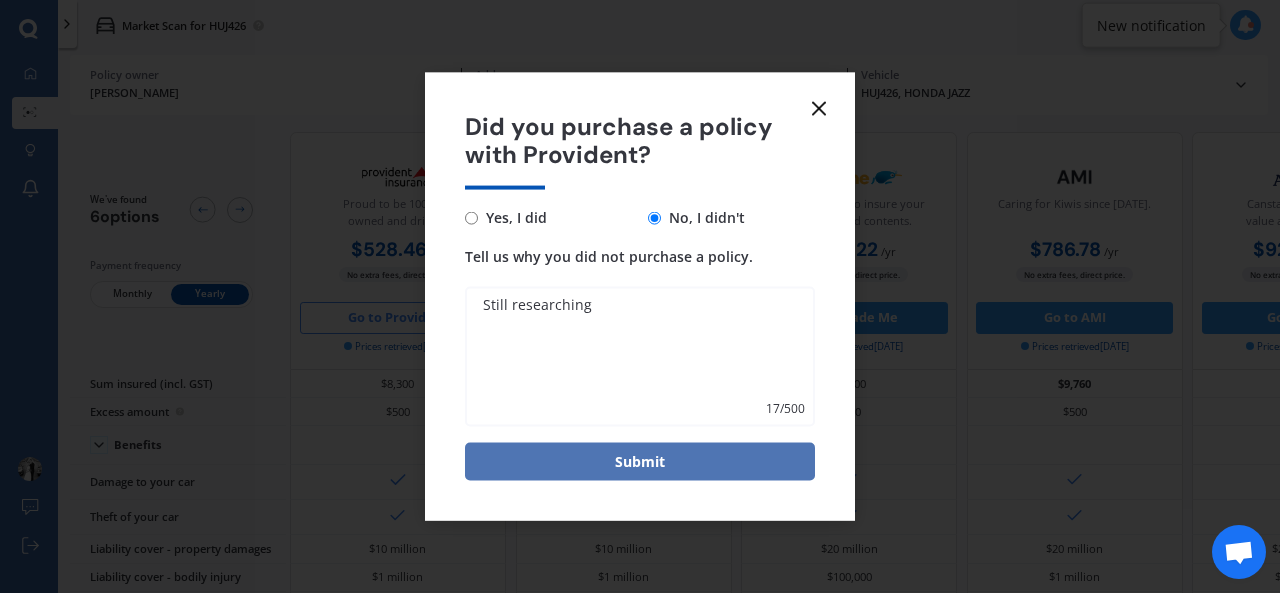 type on "Still researching" 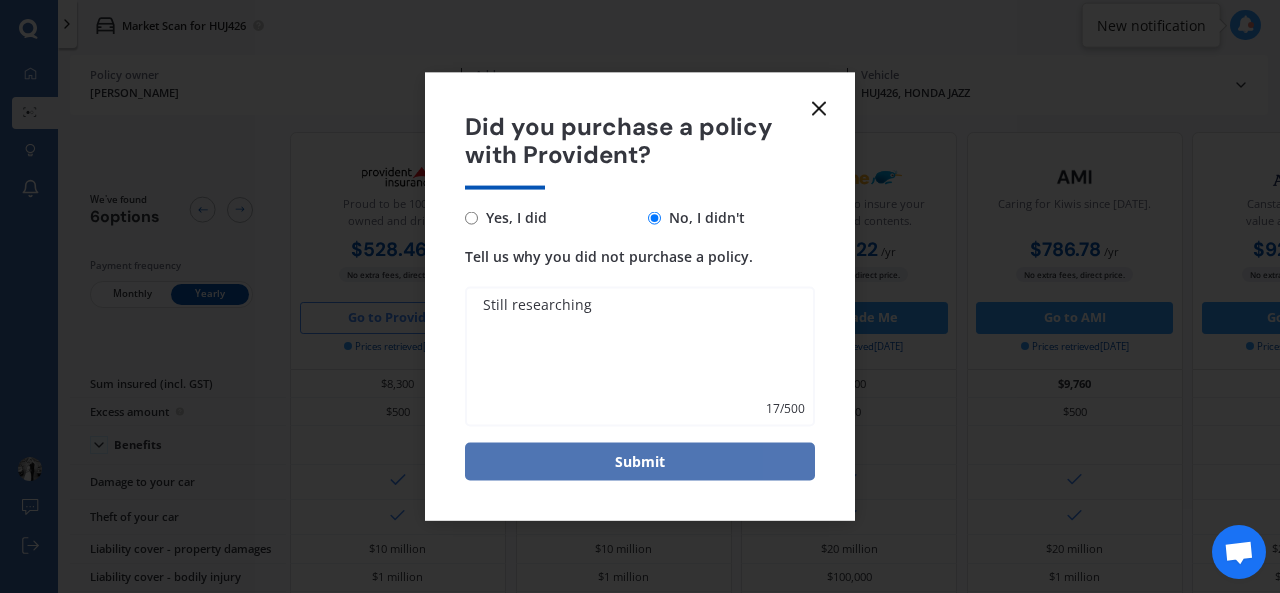 click on "Submit" at bounding box center [640, 462] 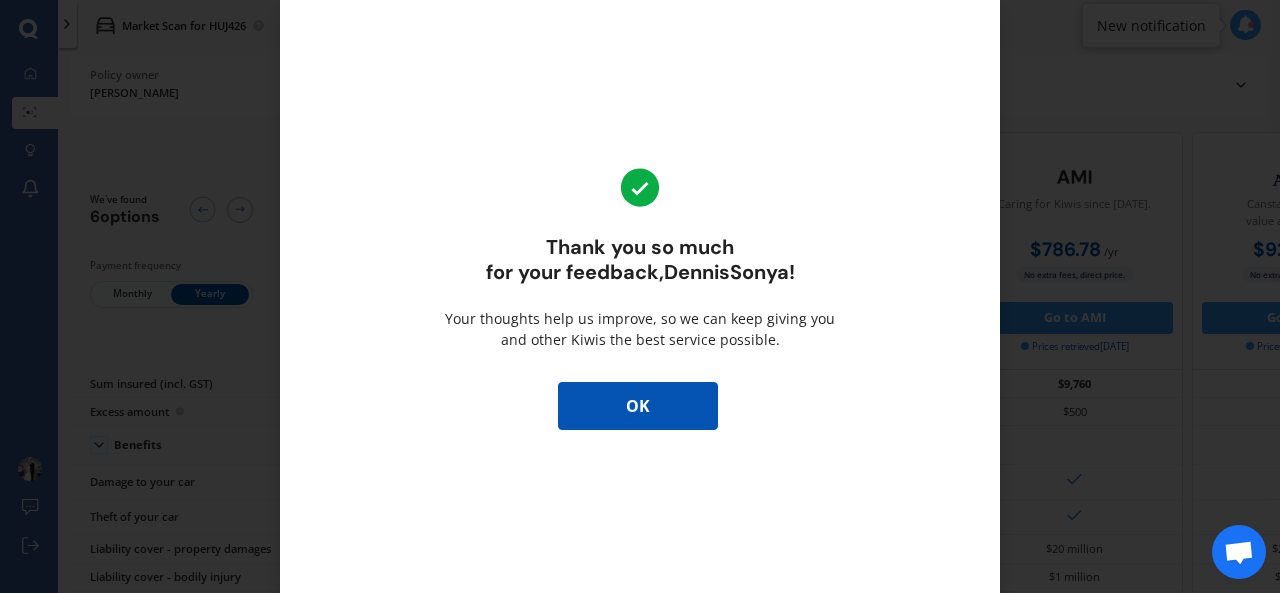 click on "OK" at bounding box center [638, 406] 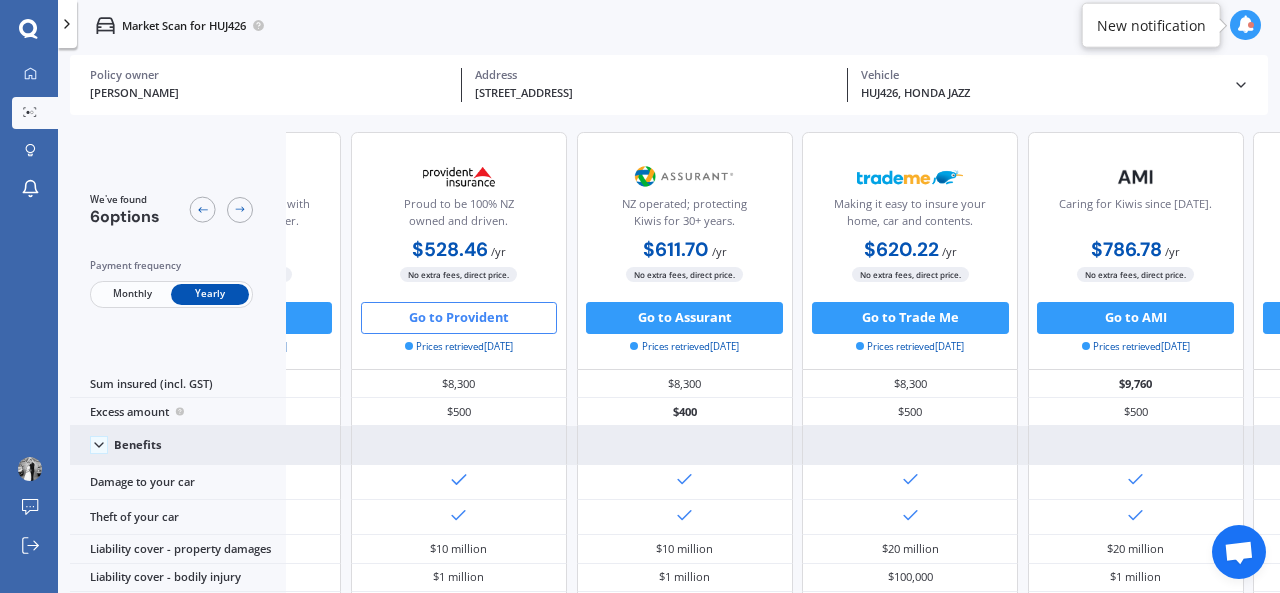 scroll, scrollTop: 0, scrollLeft: 448, axis: horizontal 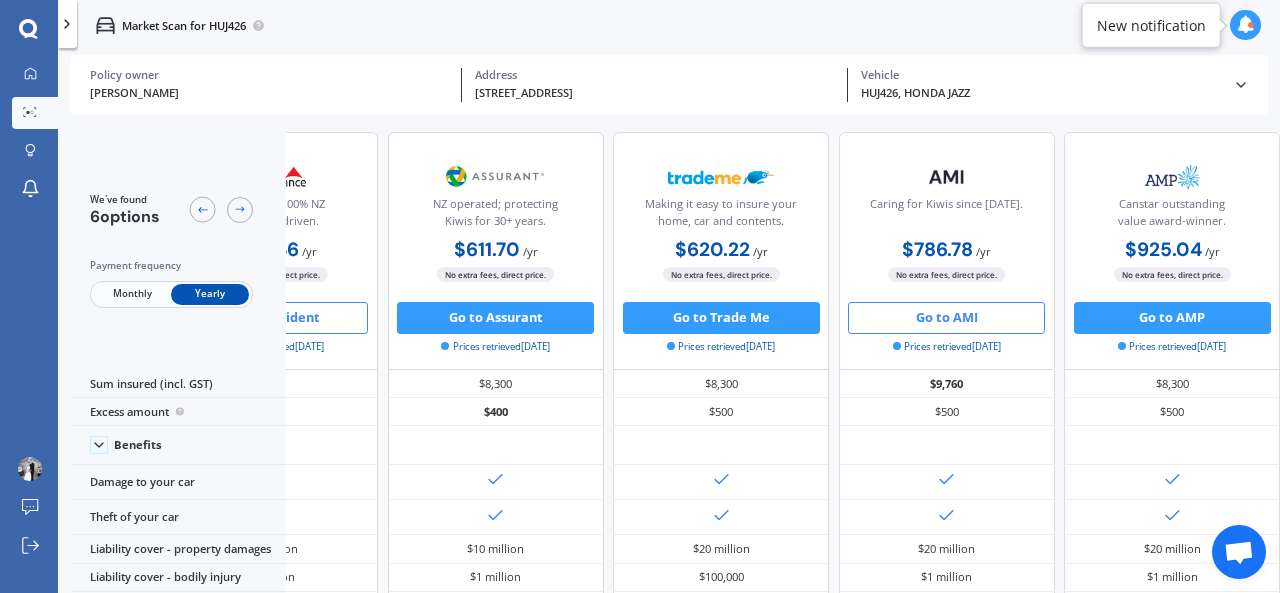 click on "Go to AMI" at bounding box center [946, 318] 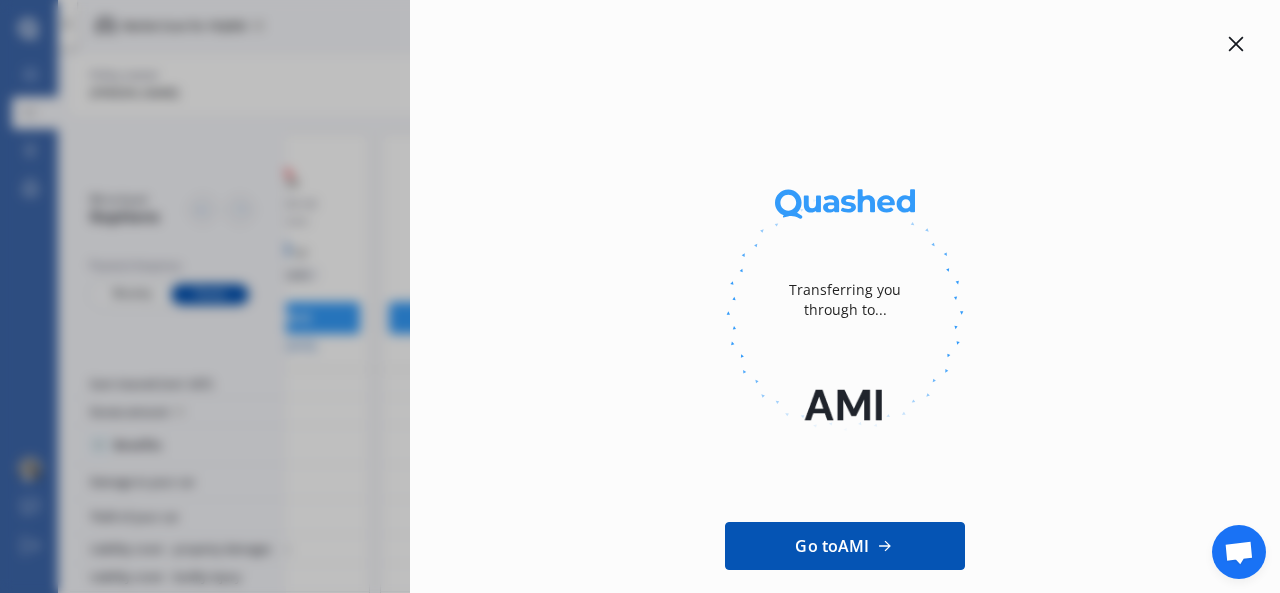 click 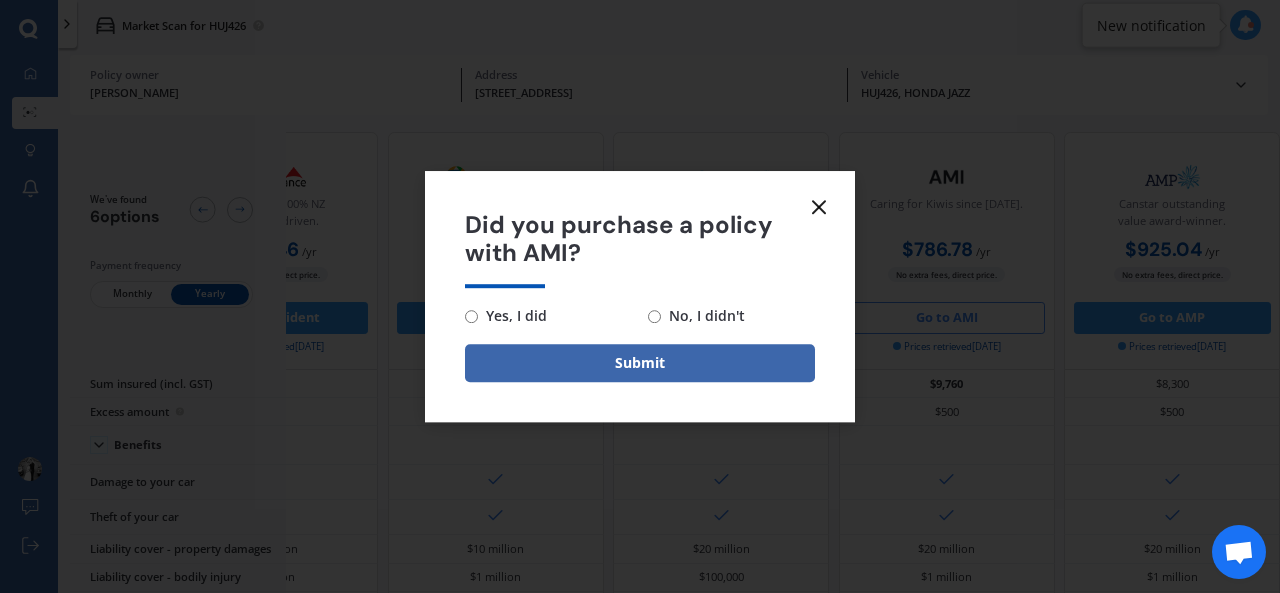 click on "No, I didn't" at bounding box center (654, 316) 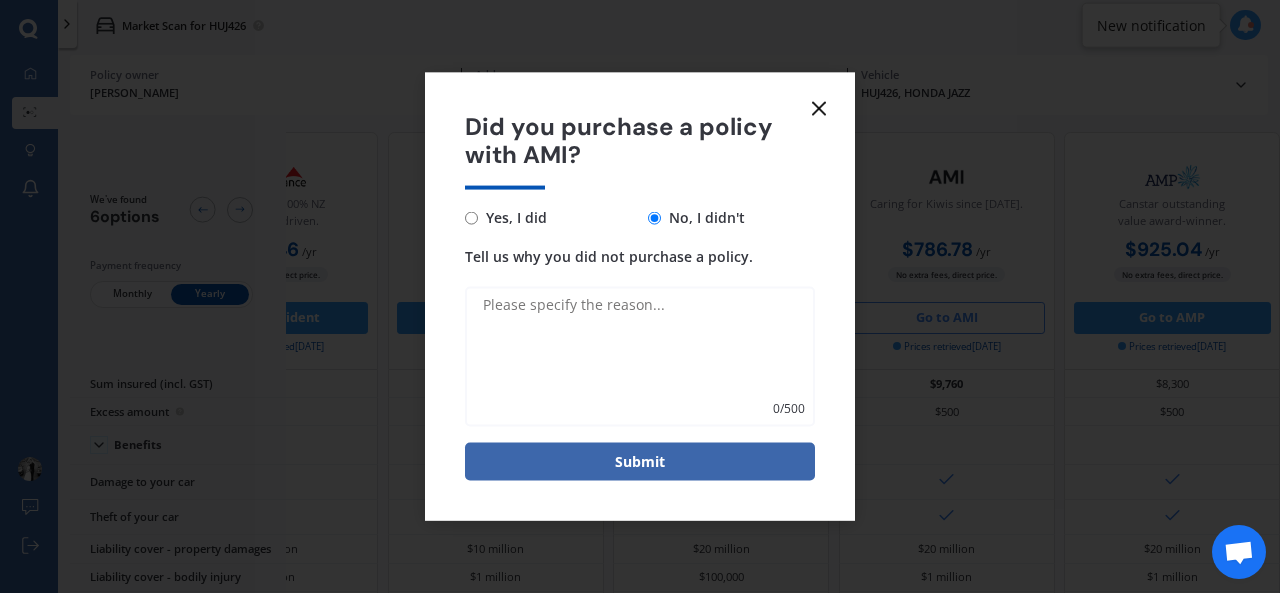 click on "Tell us why you did not purchase a policy." at bounding box center (640, 357) 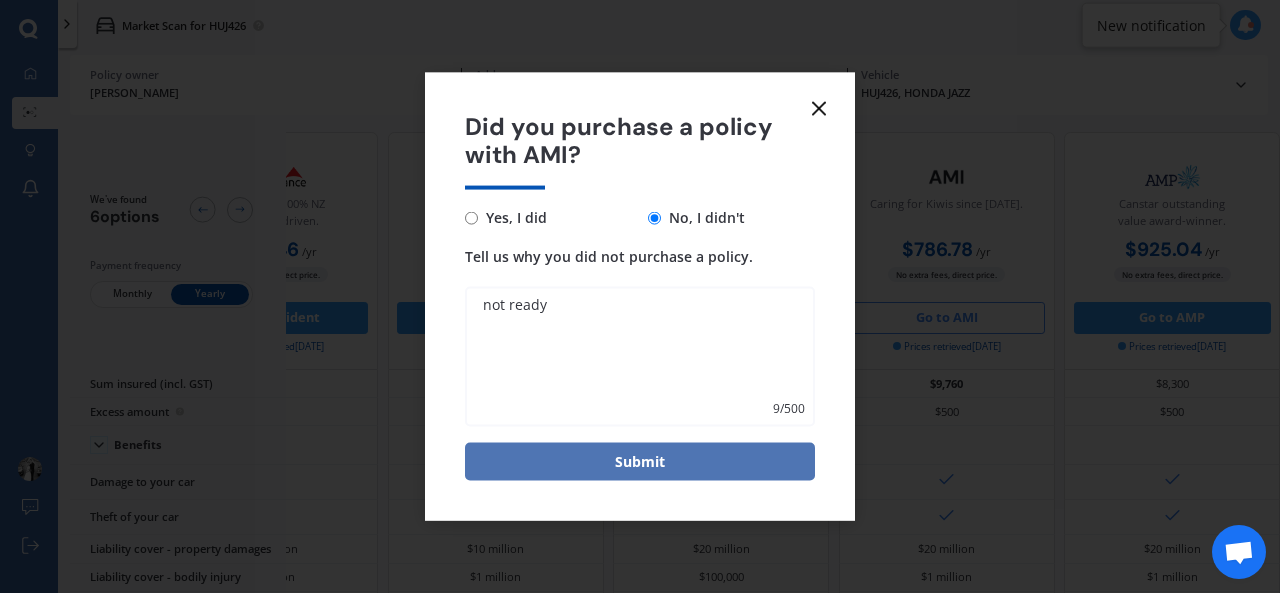 type on "not ready" 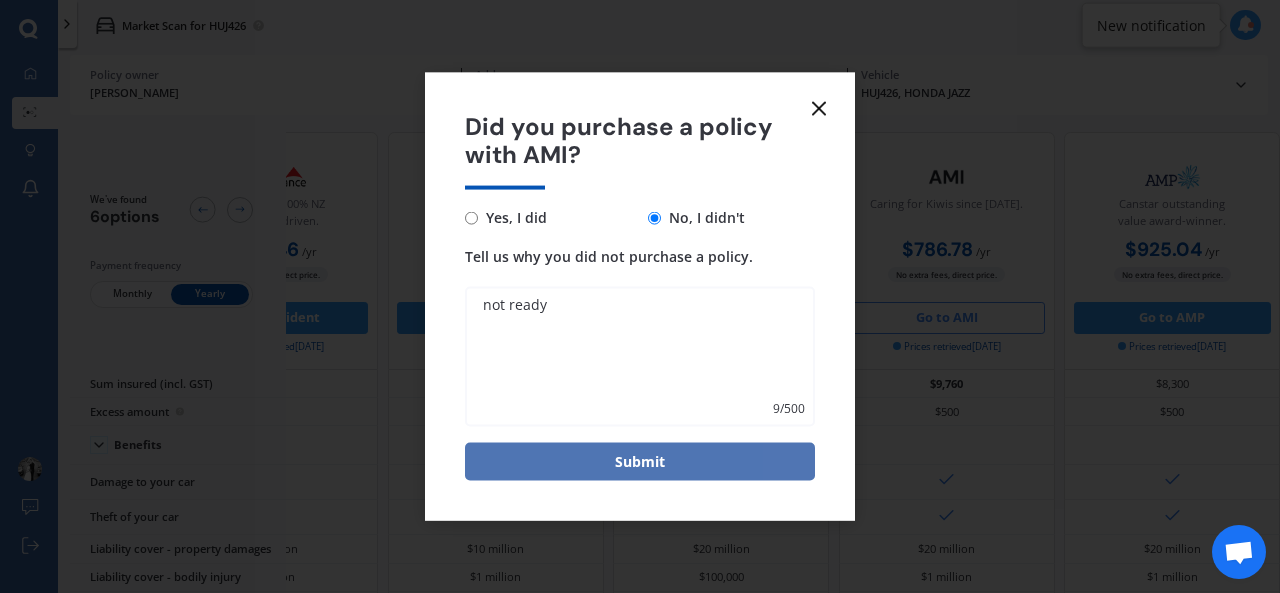 click on "Submit" at bounding box center (640, 462) 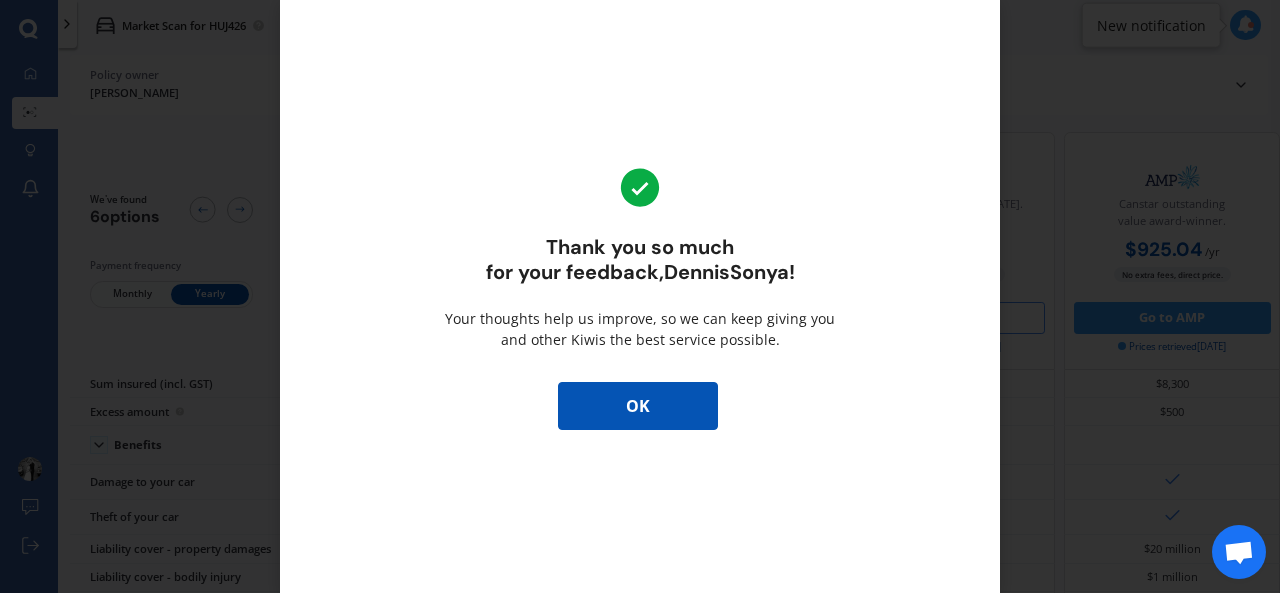 click on "OK" at bounding box center (638, 406) 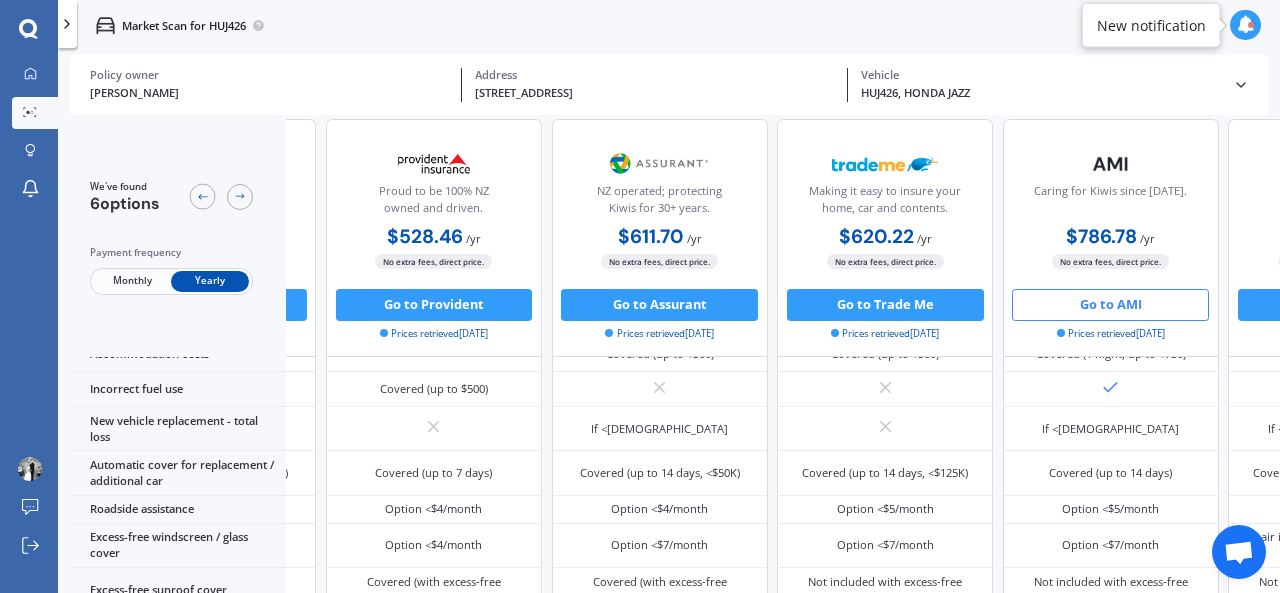 scroll, scrollTop: 621, scrollLeft: 233, axis: both 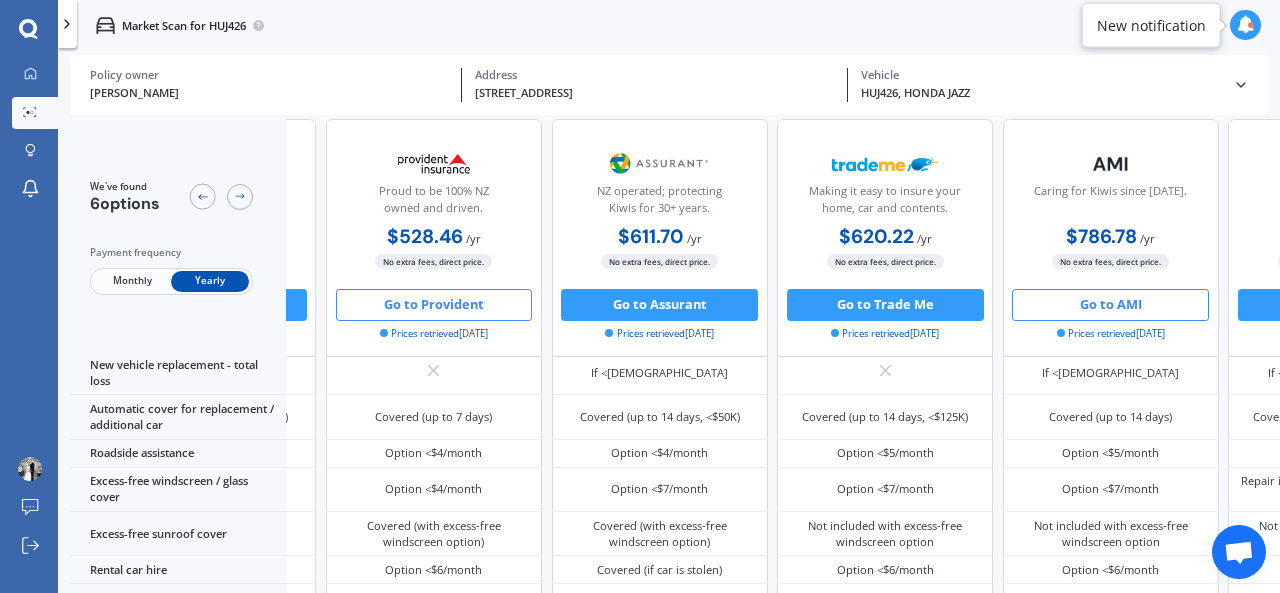 click on "Go to Provident" at bounding box center (434, 305) 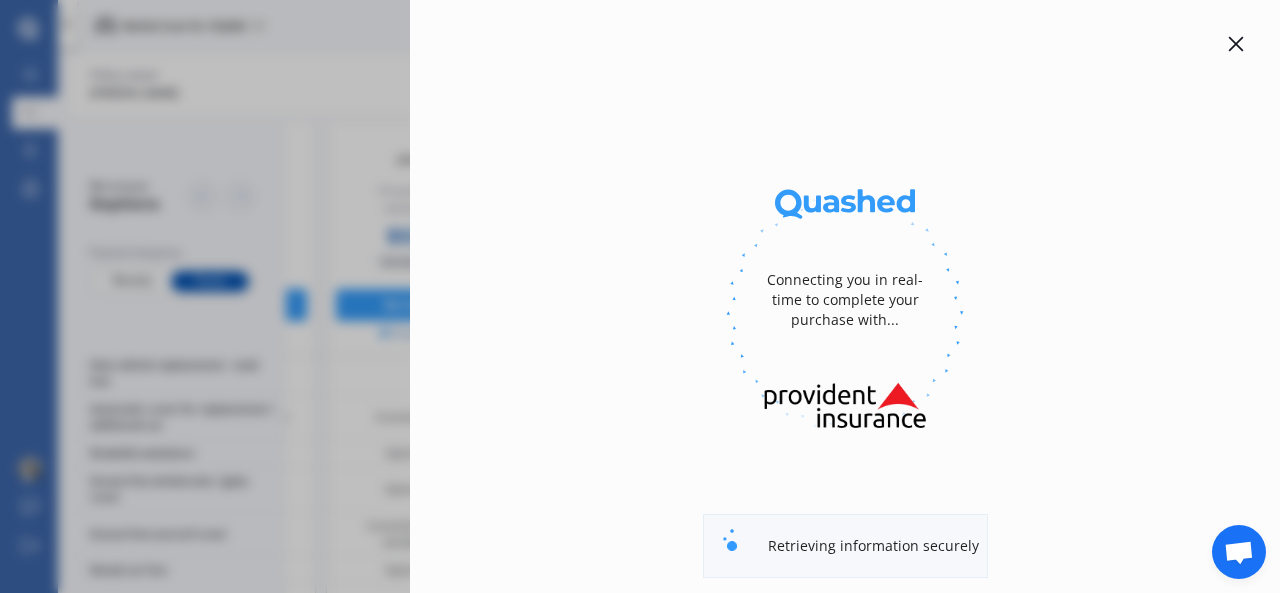 click on "Provident  Purchase" at bounding box center [0, 0] 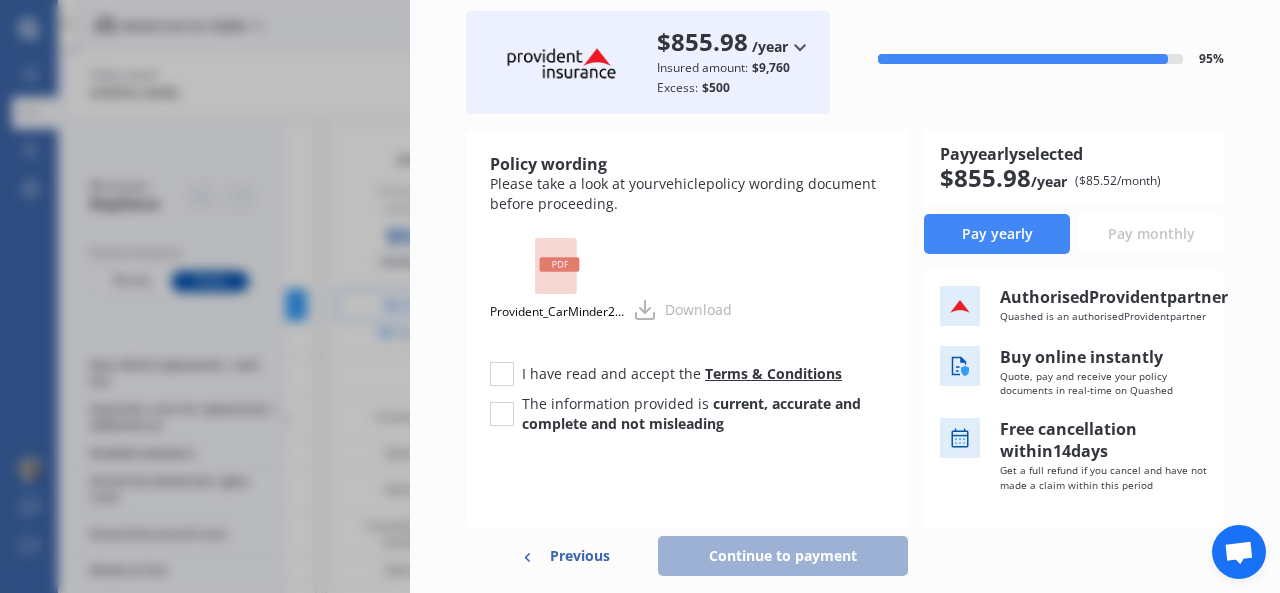 scroll, scrollTop: 206, scrollLeft: 0, axis: vertical 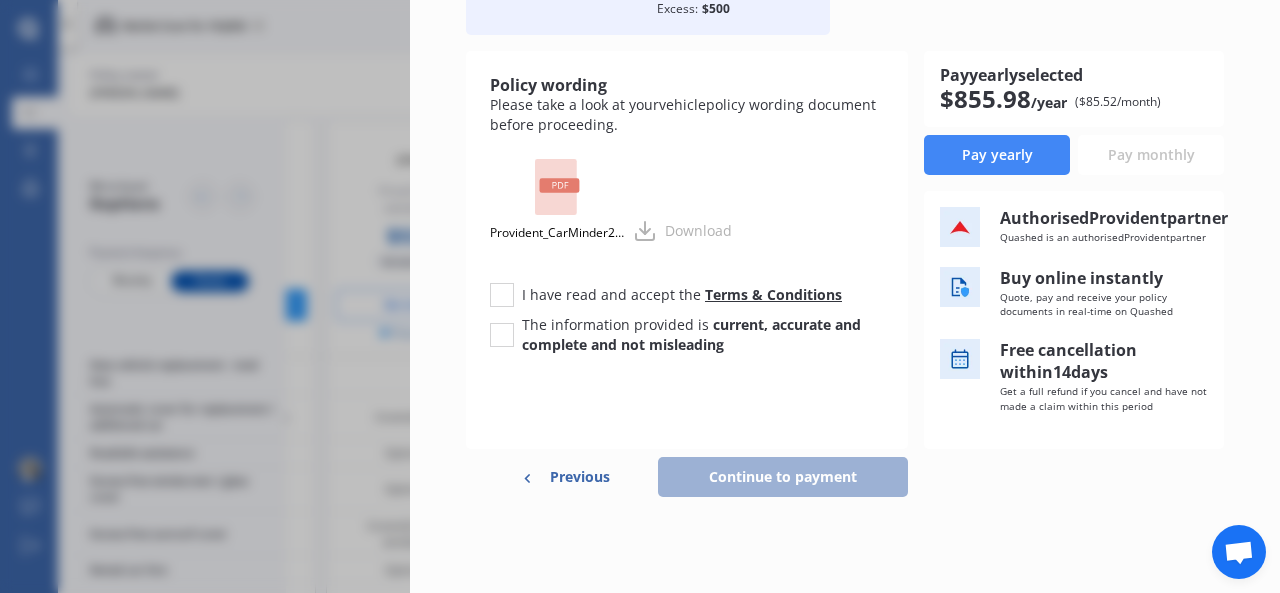 click on "Previous" at bounding box center (580, 477) 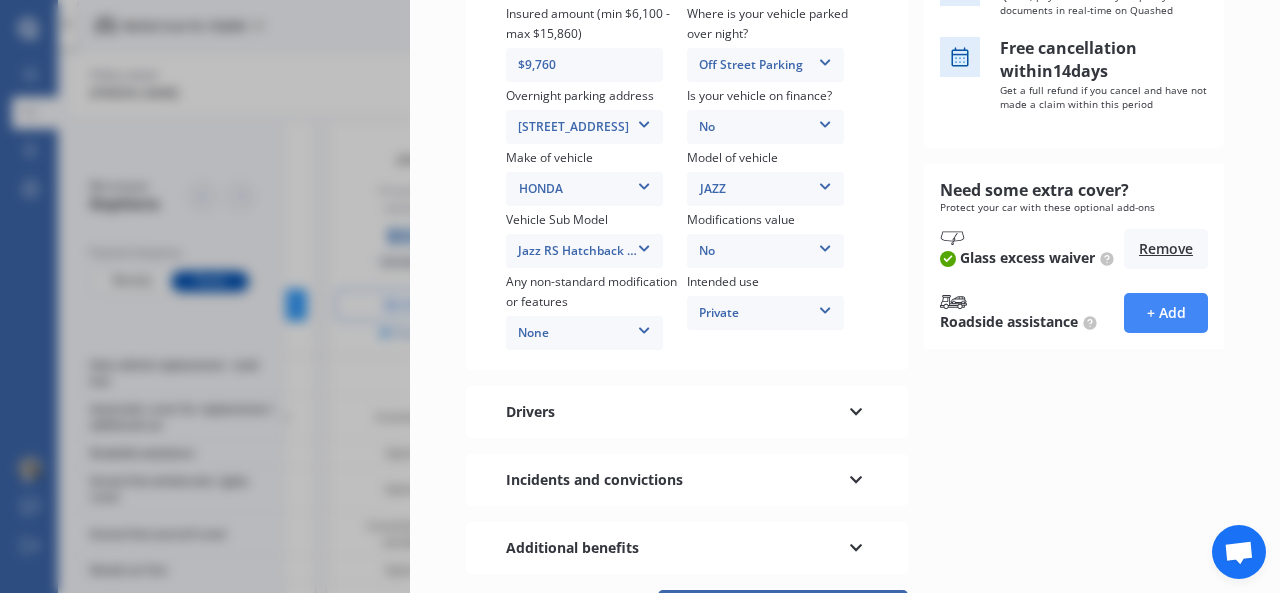 scroll, scrollTop: 464, scrollLeft: 0, axis: vertical 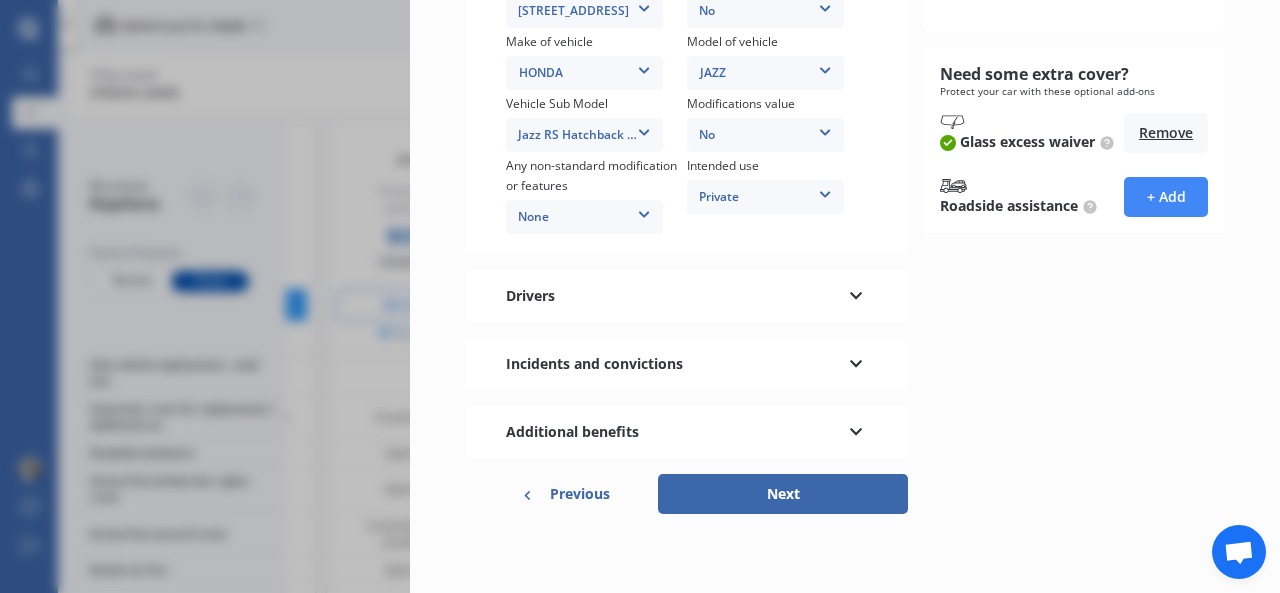click on "Previous" at bounding box center [580, 494] 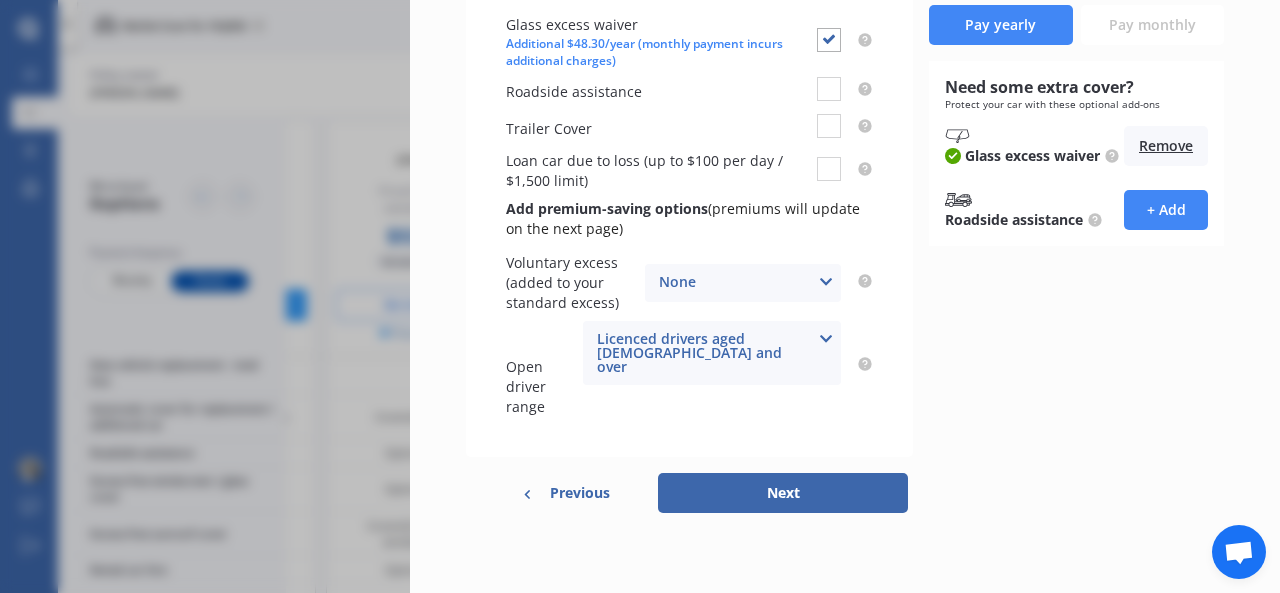 scroll, scrollTop: 282, scrollLeft: 0, axis: vertical 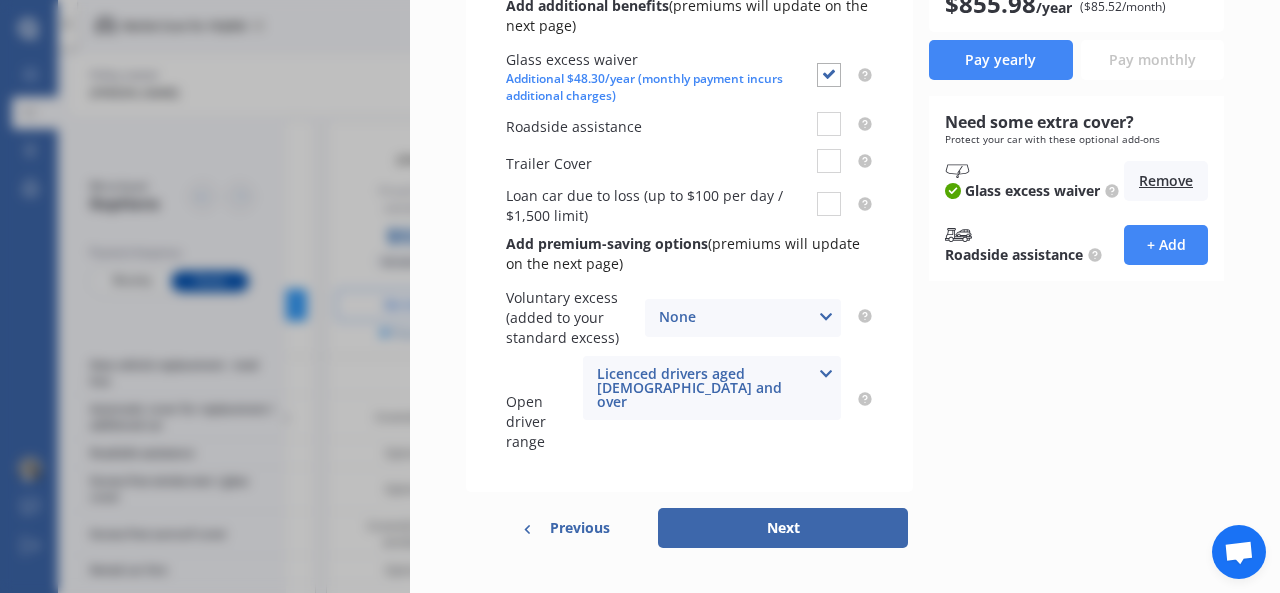 click at bounding box center [826, 374] 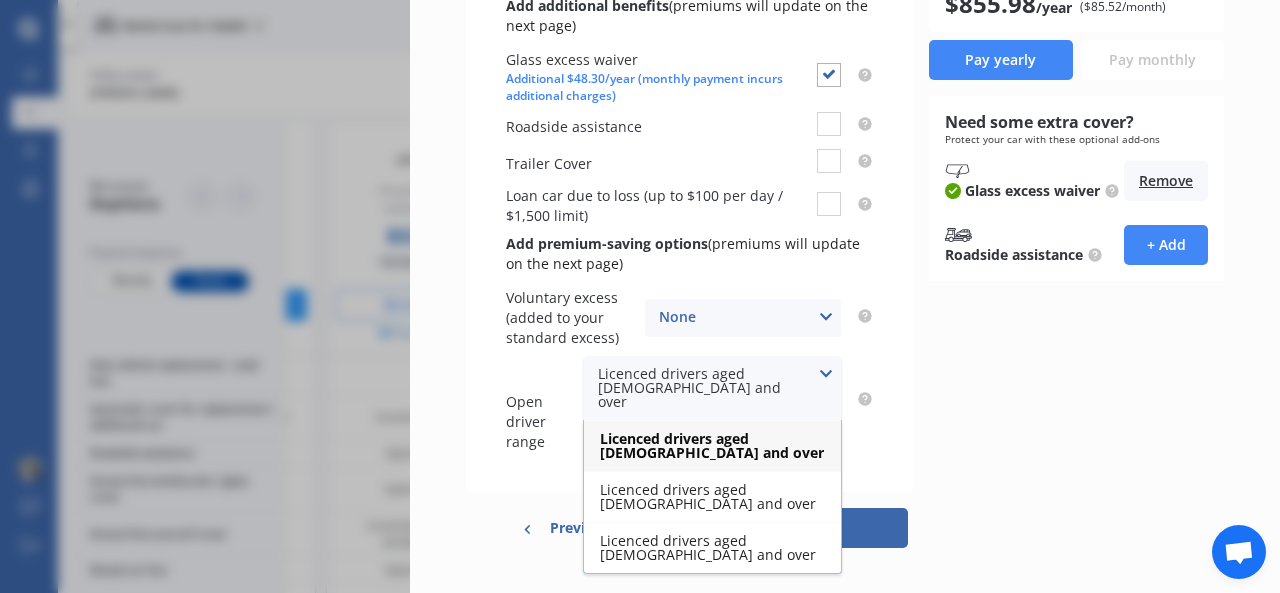 click on "Licenced drivers aged [DEMOGRAPHIC_DATA] and over" at bounding box center (712, 445) 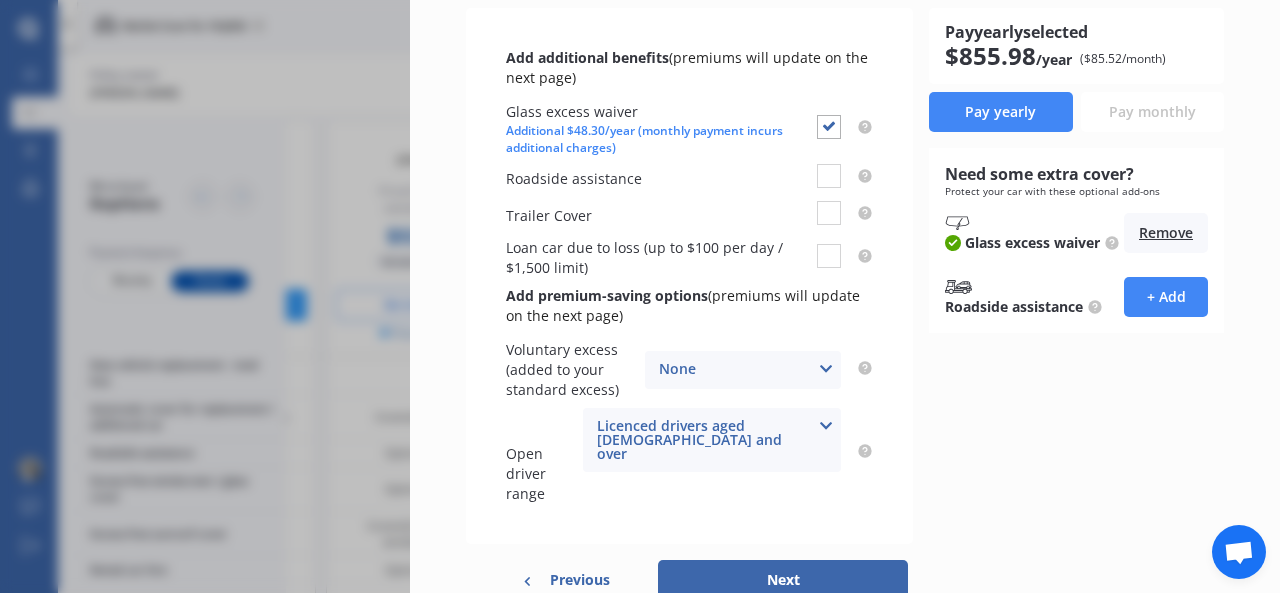 scroll, scrollTop: 221, scrollLeft: 0, axis: vertical 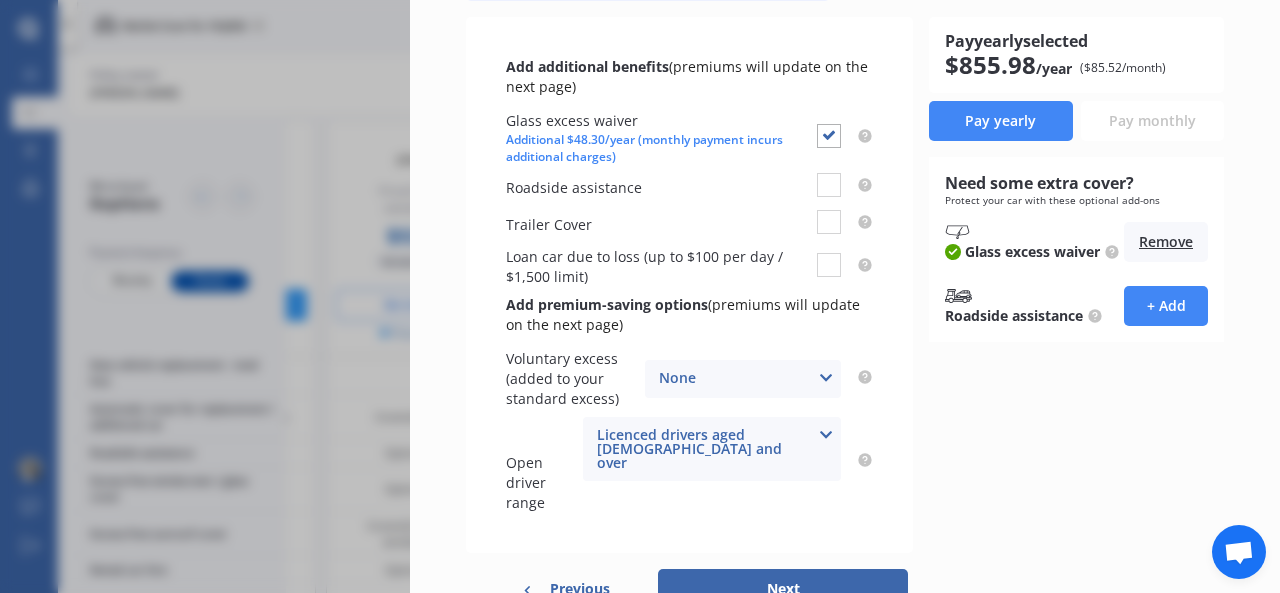 click on "Next" at bounding box center [783, 589] 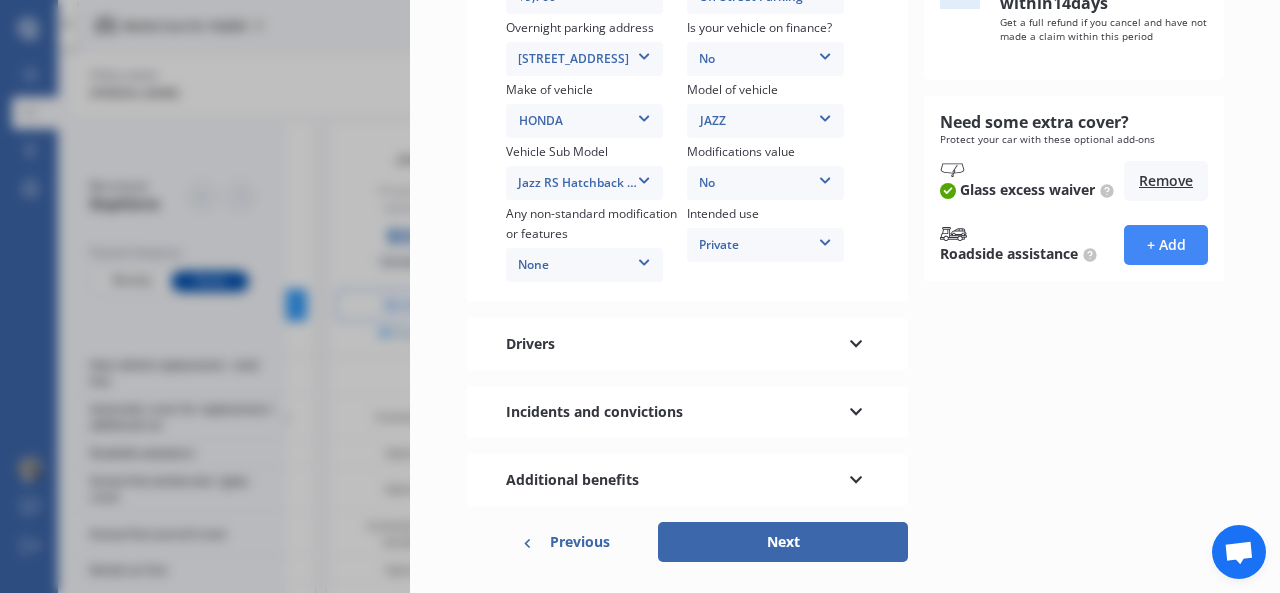 scroll, scrollTop: 417, scrollLeft: 0, axis: vertical 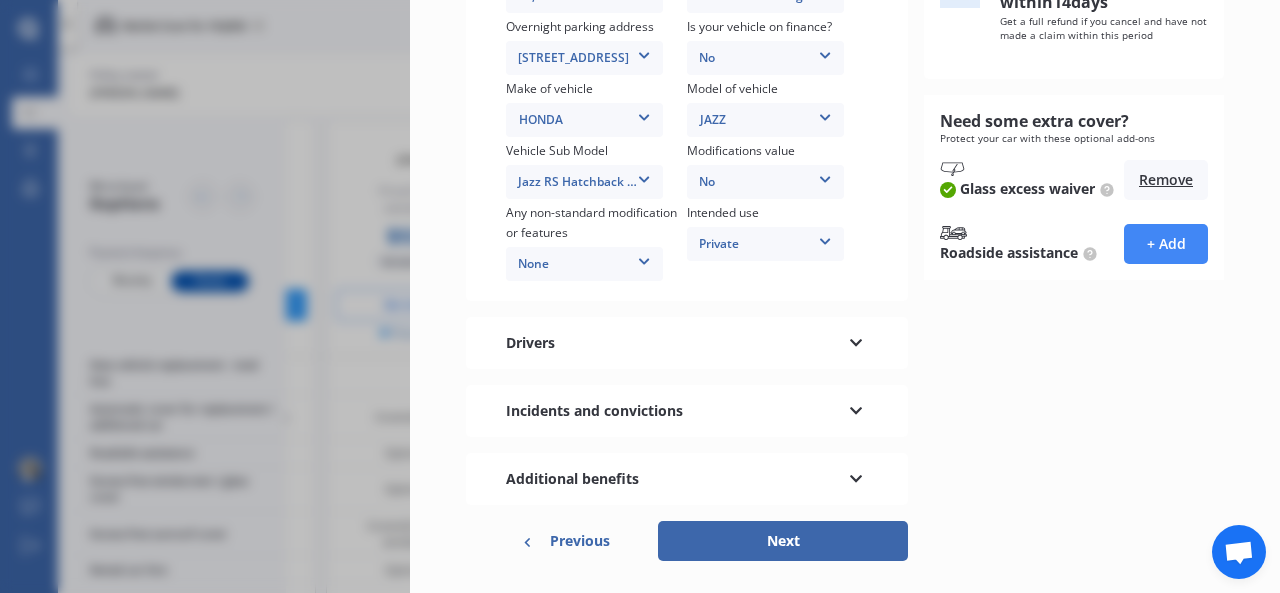 click on "Next" at bounding box center [783, 541] 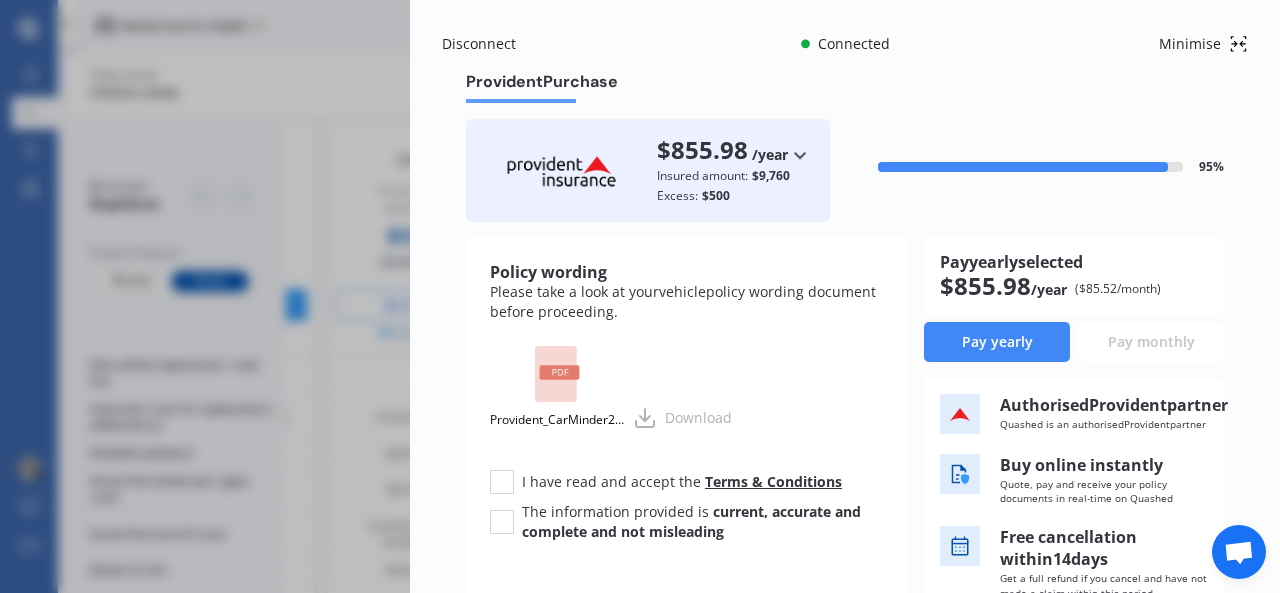 scroll, scrollTop: 113, scrollLeft: 0, axis: vertical 